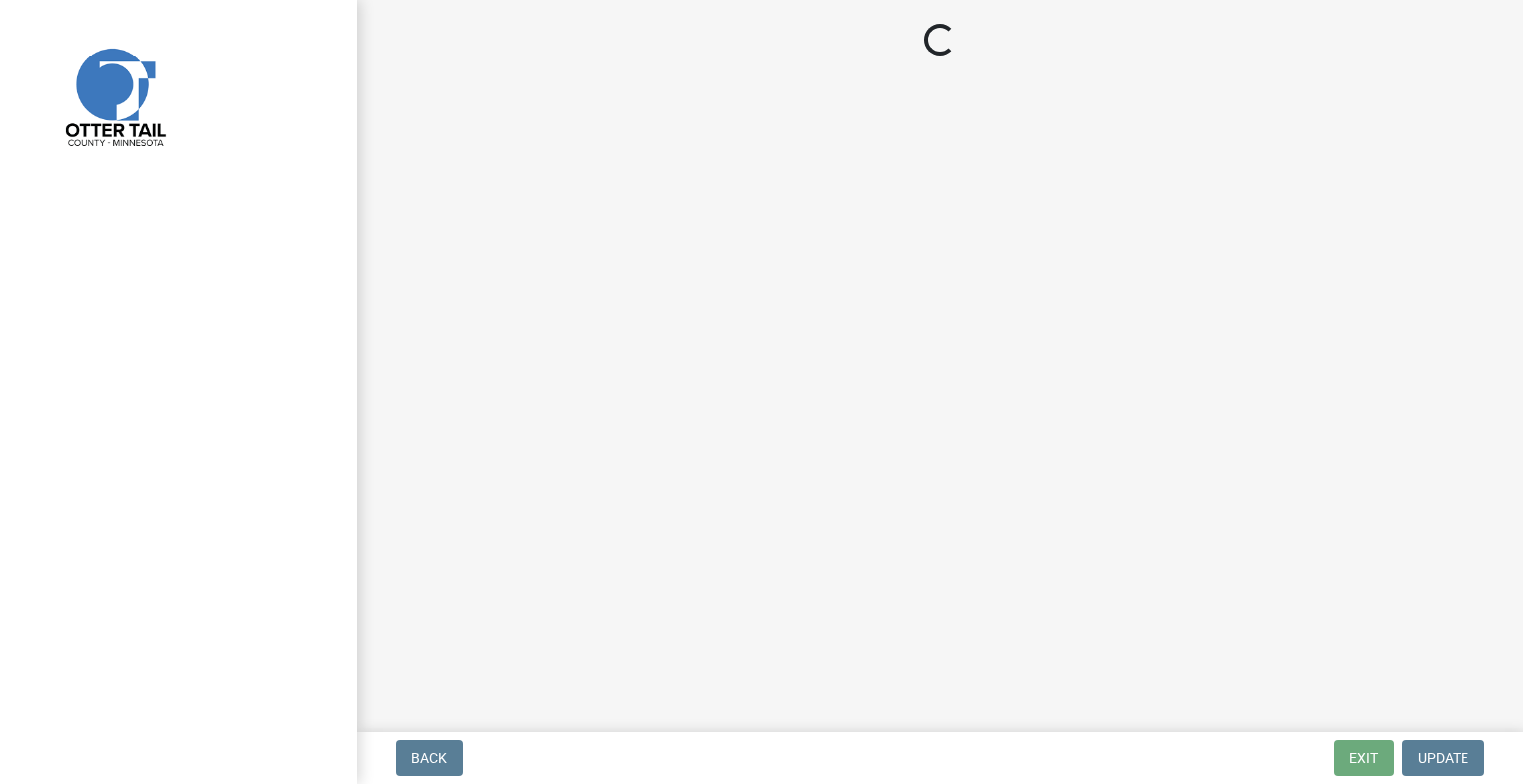 scroll, scrollTop: 0, scrollLeft: 0, axis: both 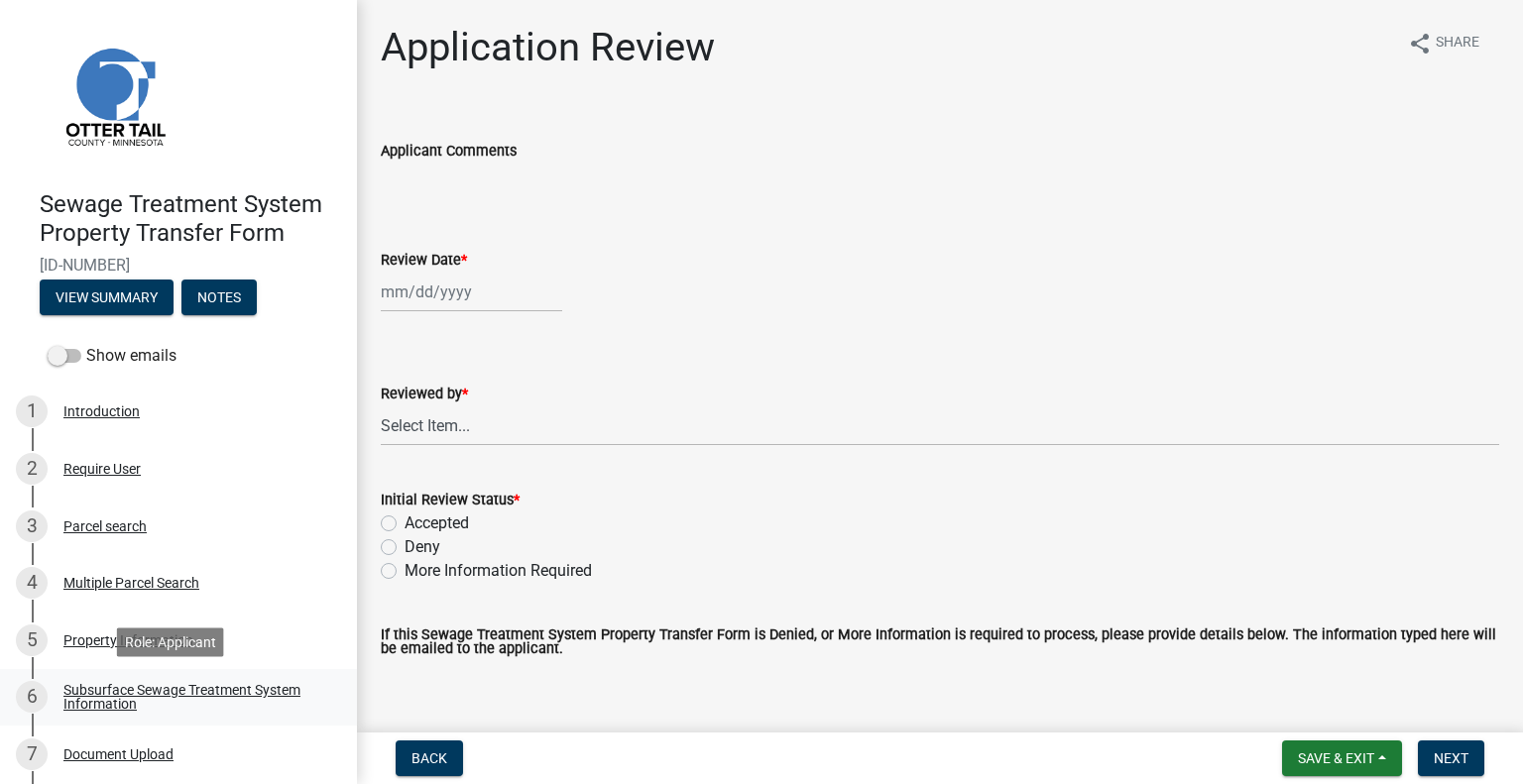 click on "Subsurface Sewage Treatment System Information" at bounding box center [194, 697] 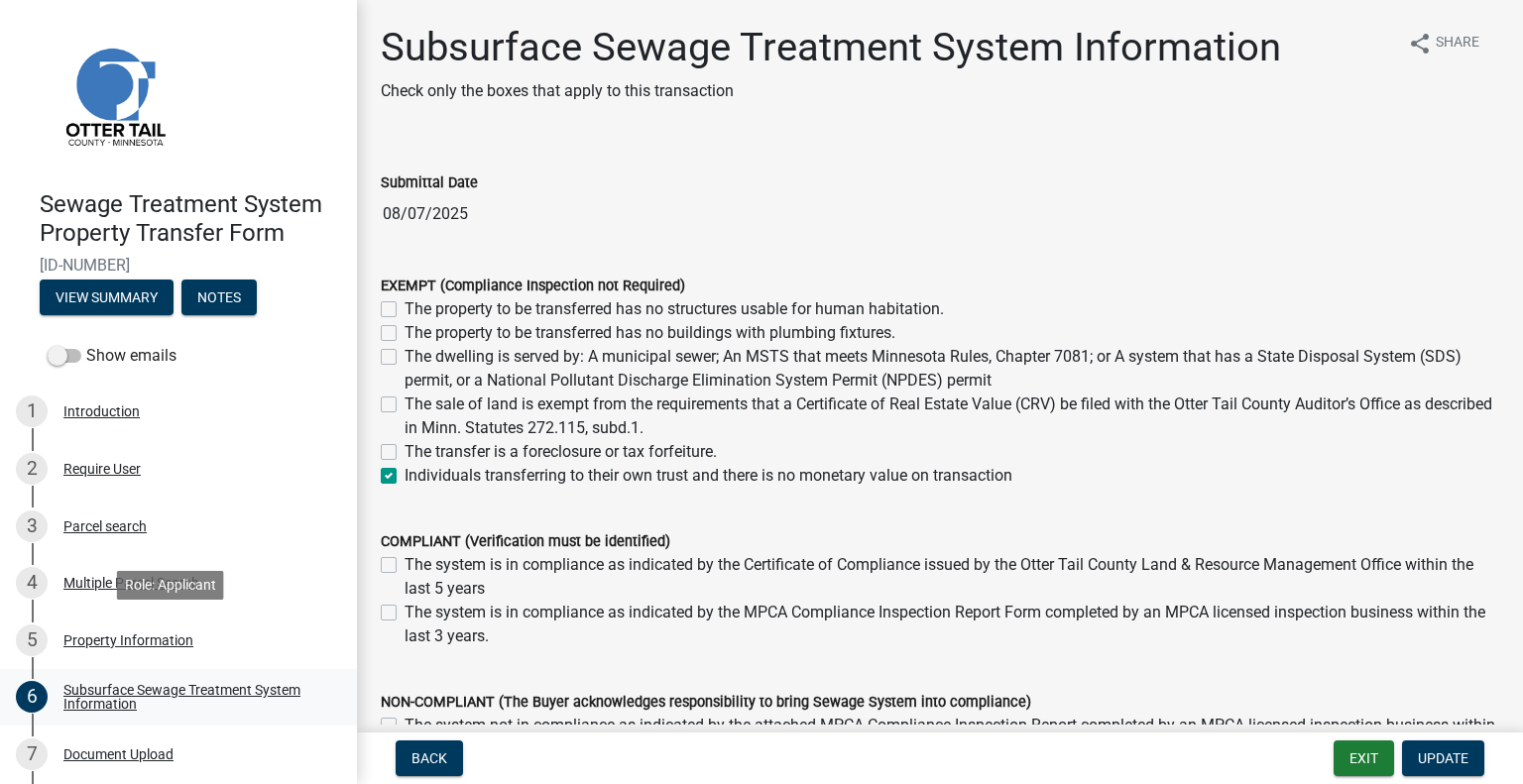 drag, startPoint x: 339, startPoint y: 495, endPoint x: 340, endPoint y: 670, distance: 175.00286 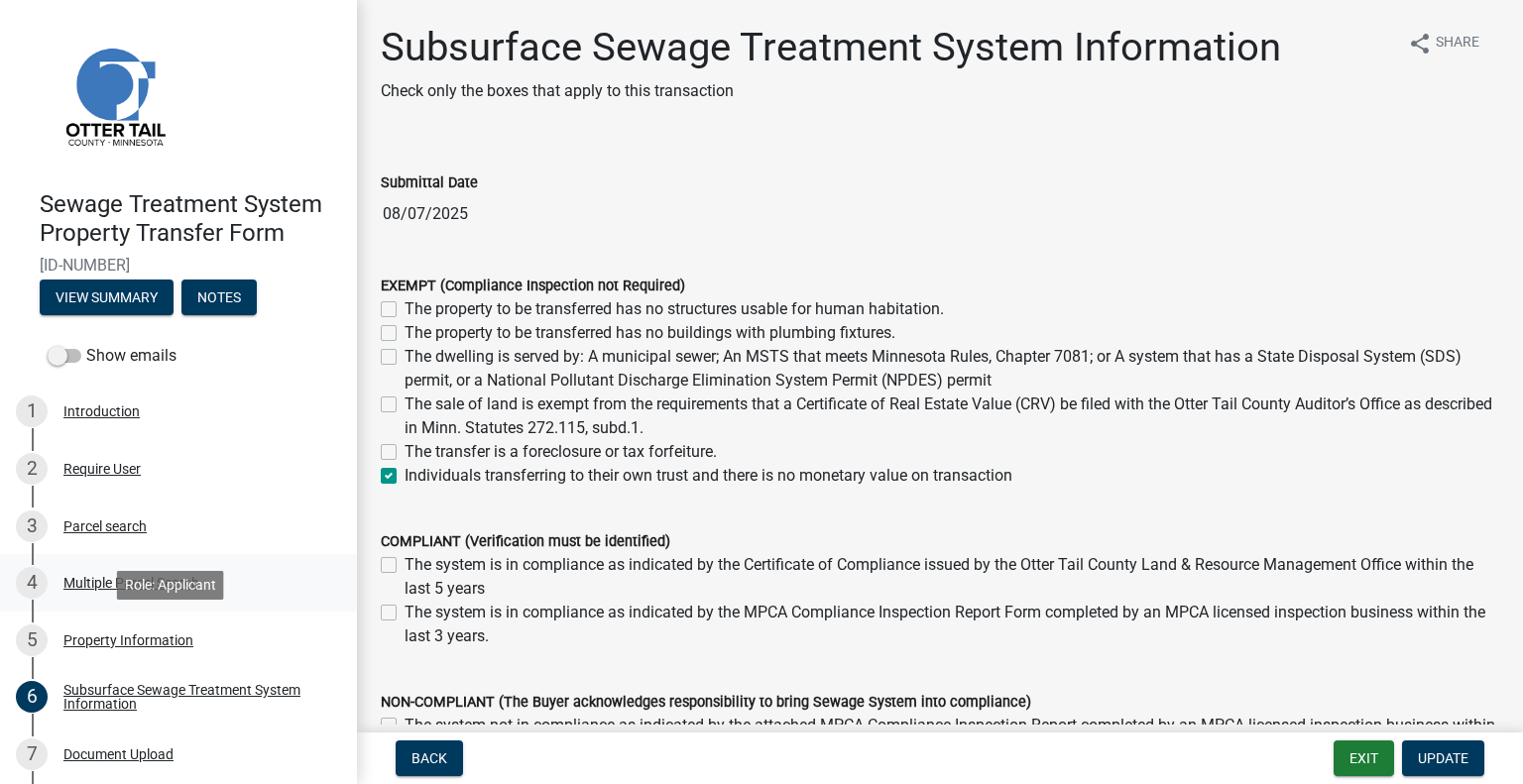 click on "4     Multiple Parcel Search" at bounding box center (178, 583) 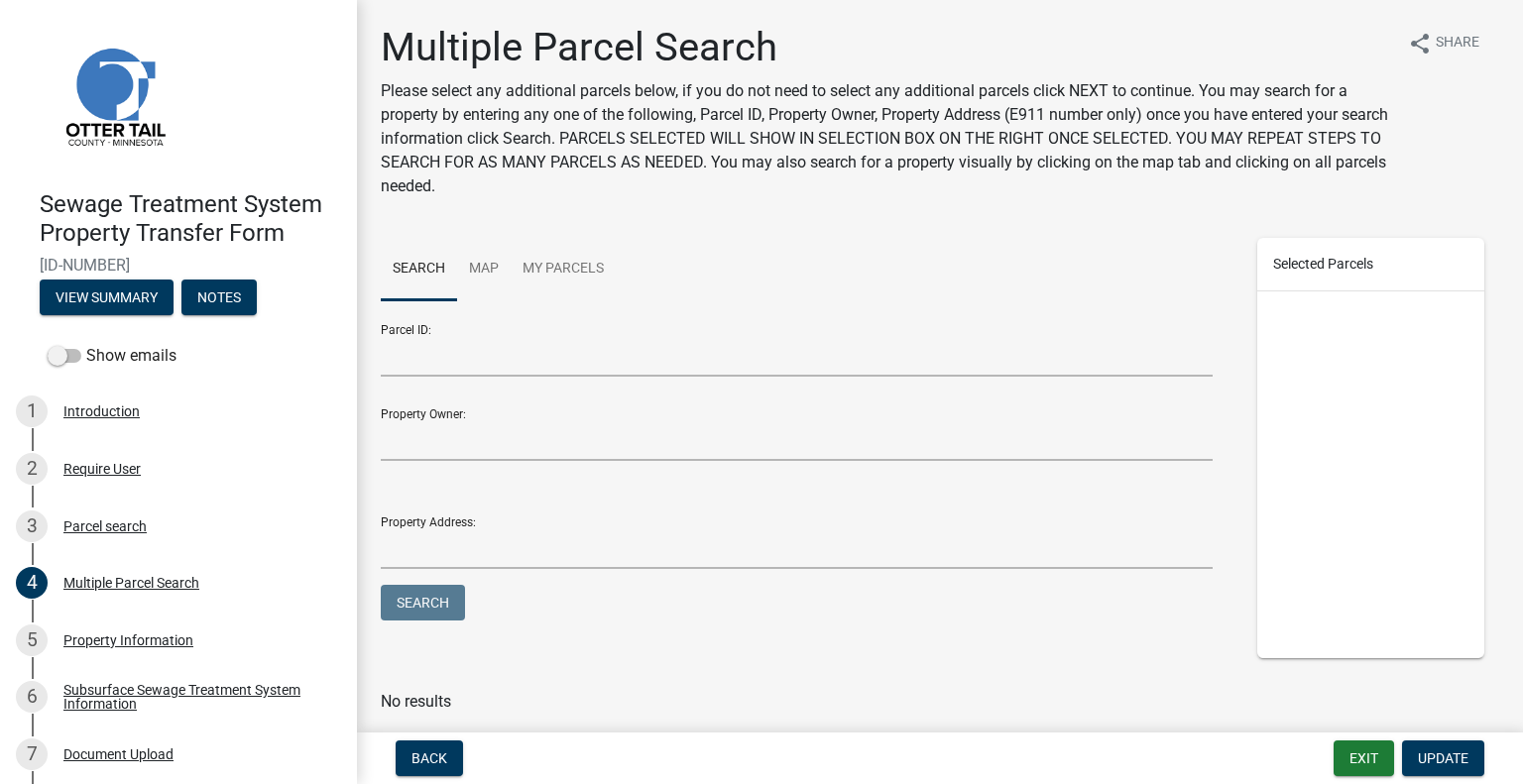 scroll, scrollTop: 120, scrollLeft: 0, axis: vertical 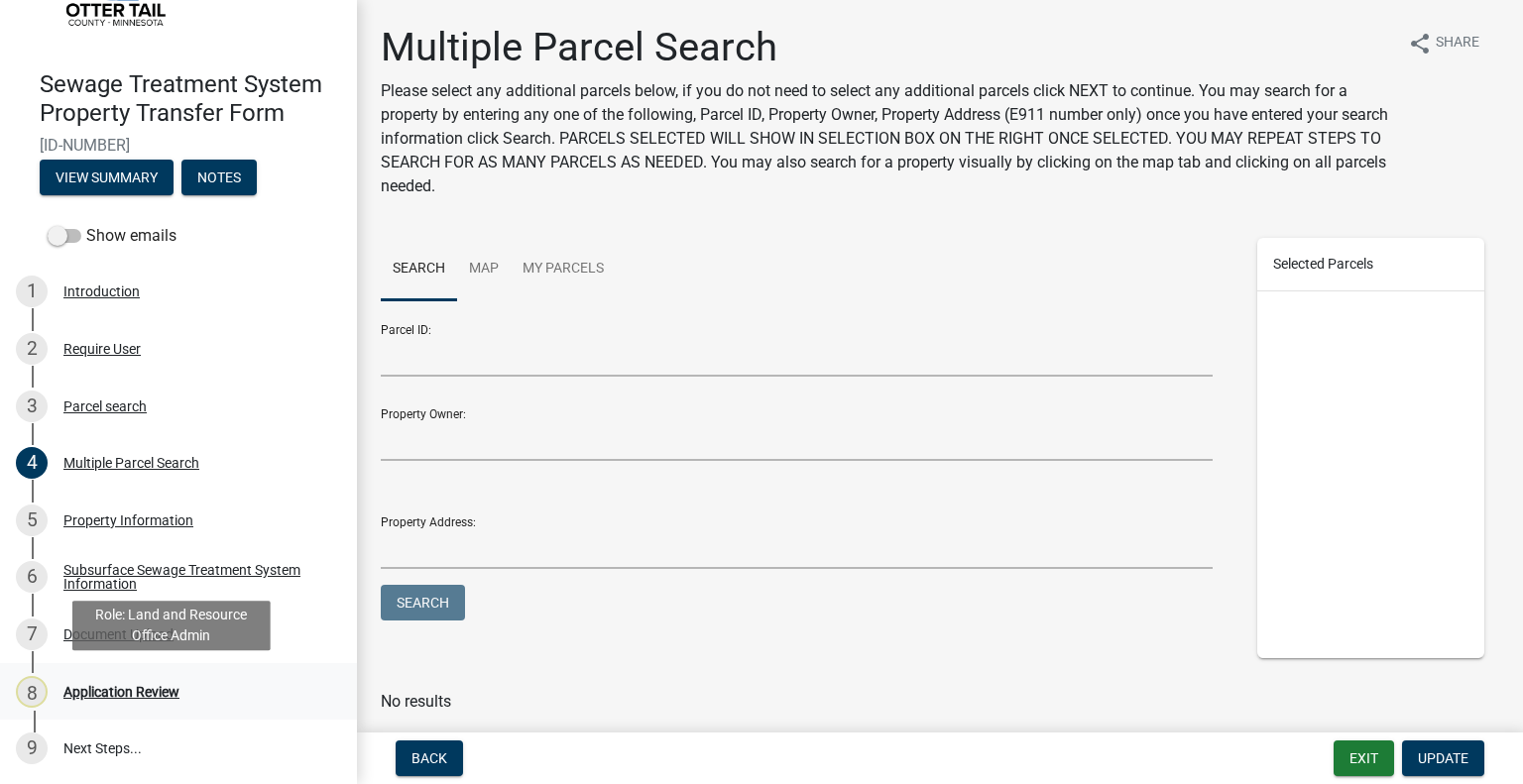 click on "8     Application Review" at bounding box center (178, 692) 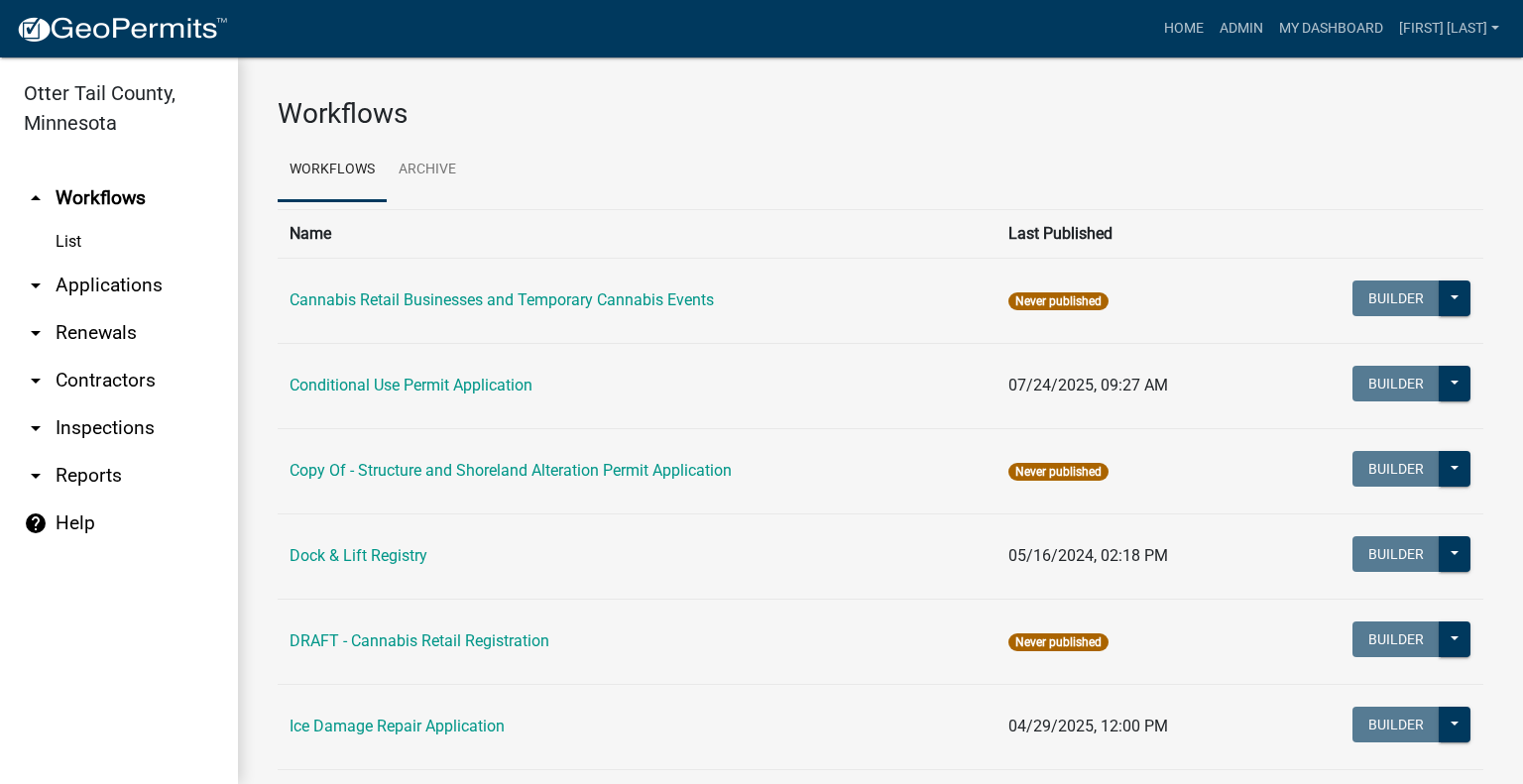 scroll, scrollTop: 0, scrollLeft: 0, axis: both 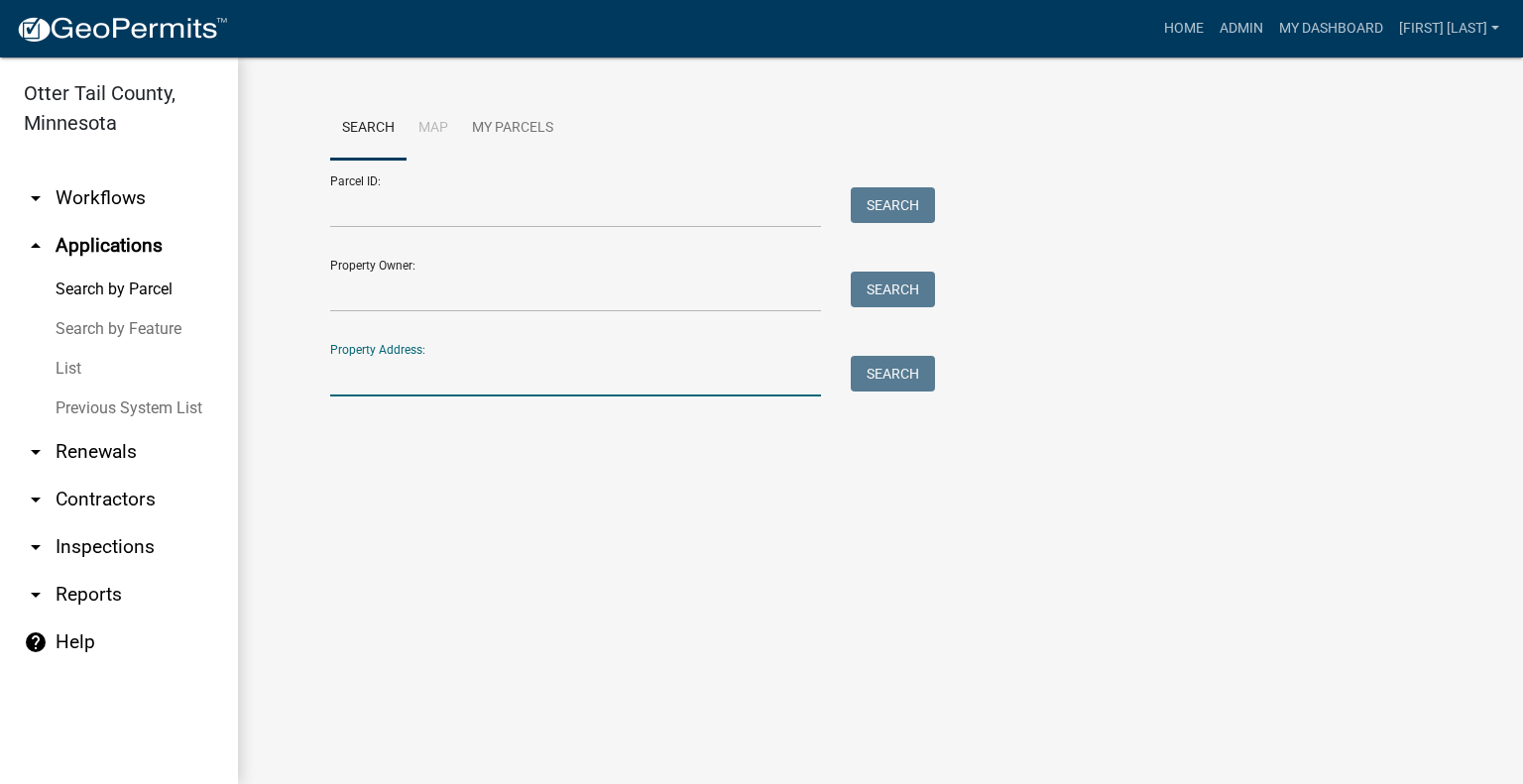 click on "Property Address:" at bounding box center [575, 376] 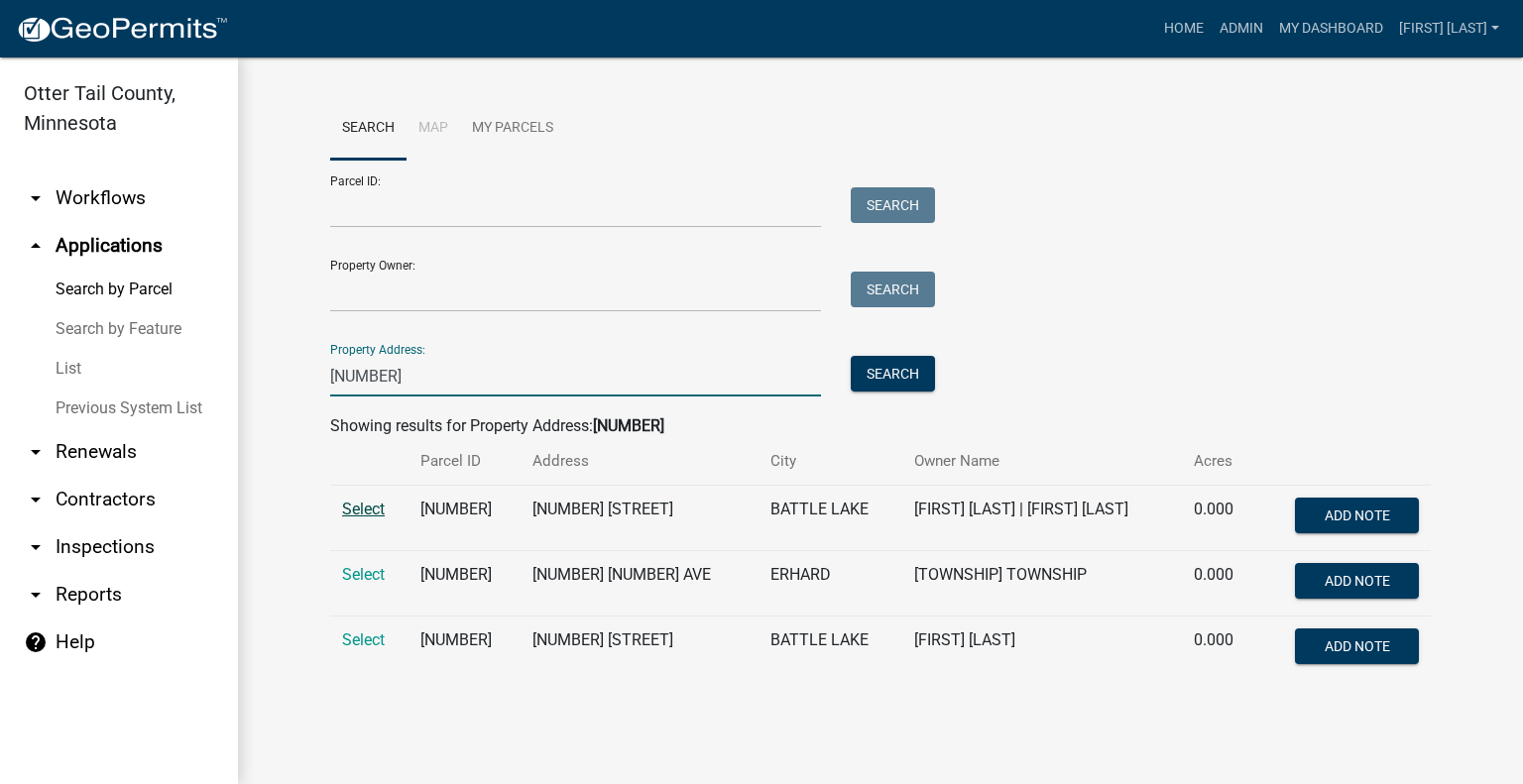 type on "[NUMBER]" 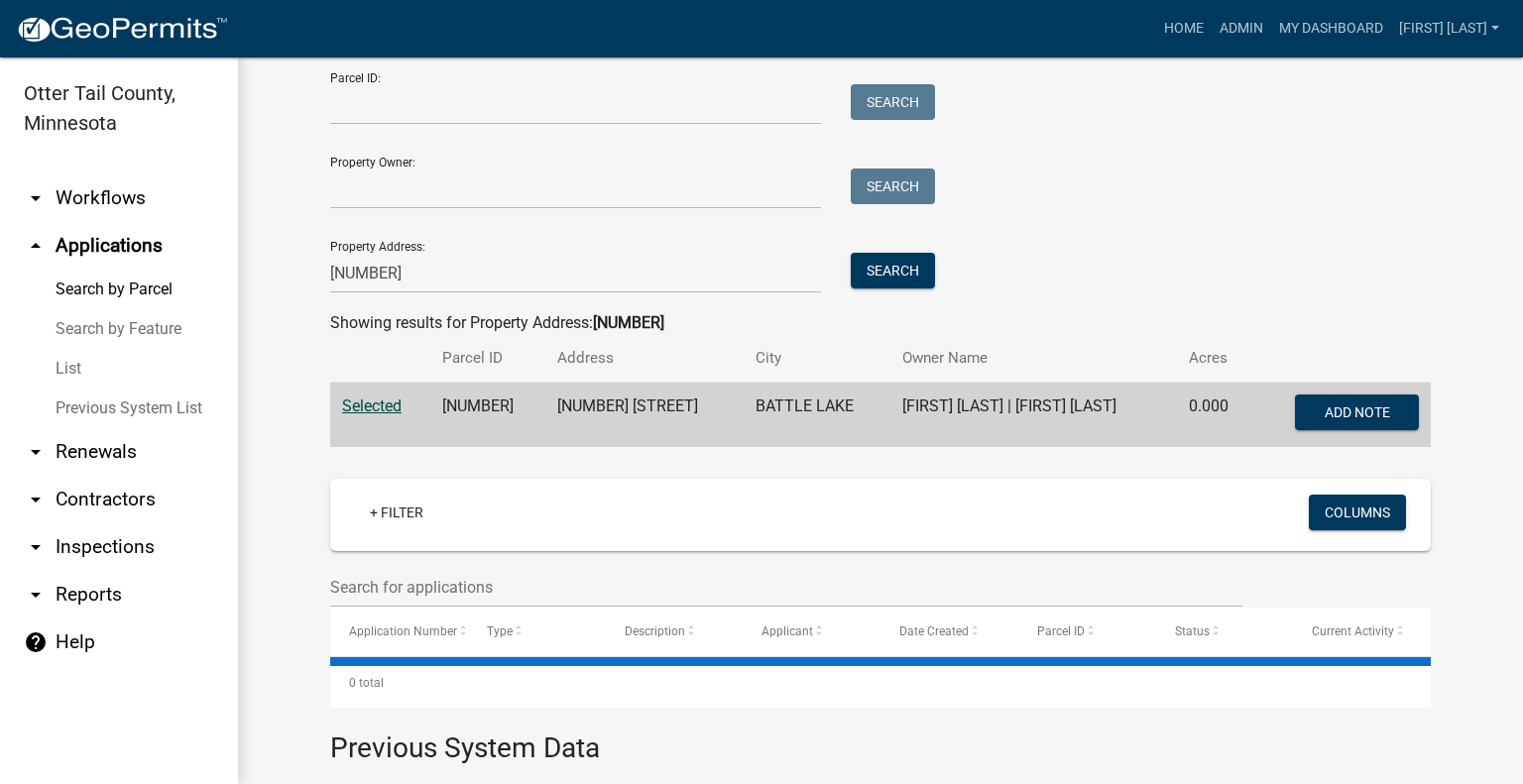 scroll, scrollTop: 99, scrollLeft: 0, axis: vertical 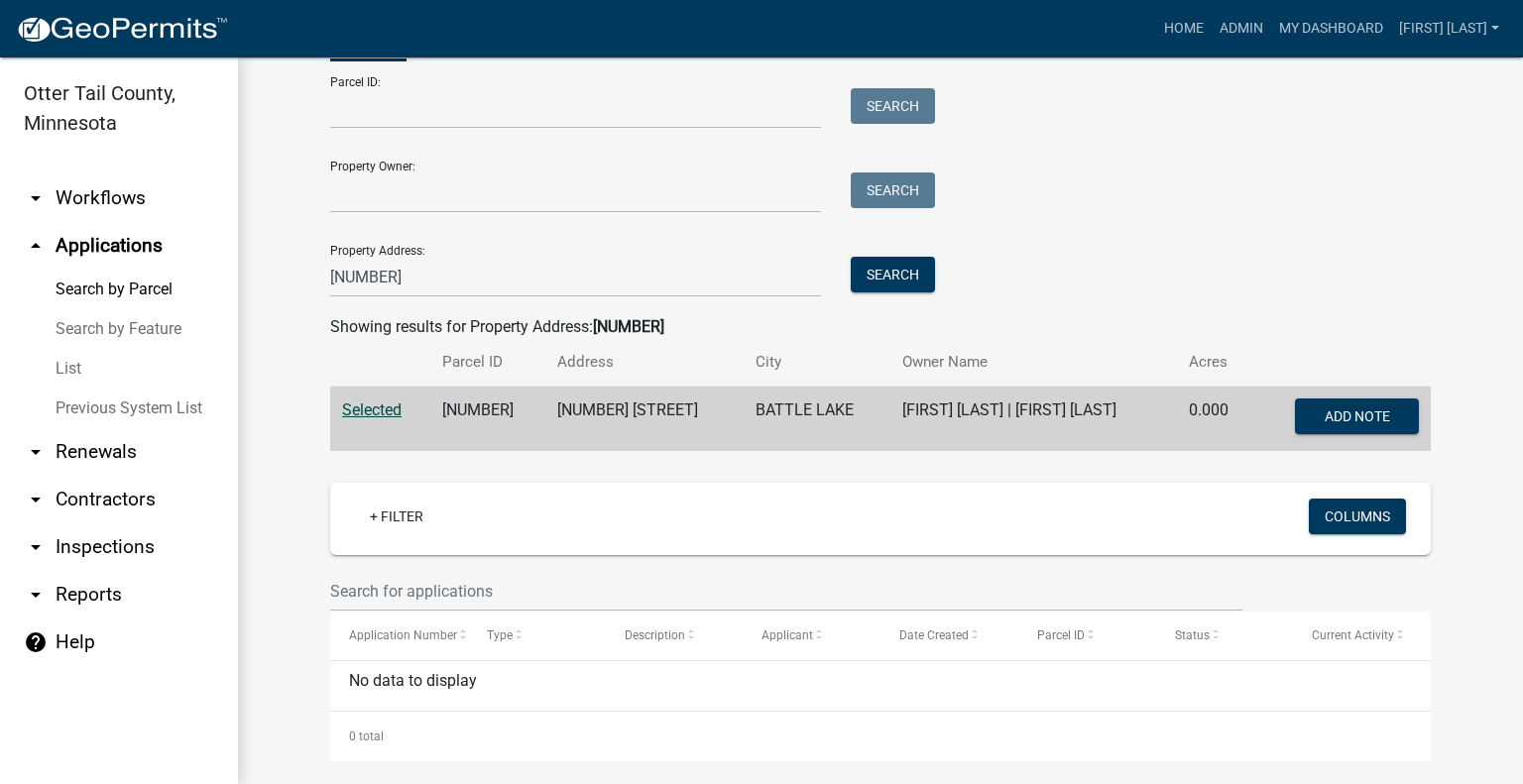 click on "[NUMBER]" at bounding box center (488, 419) 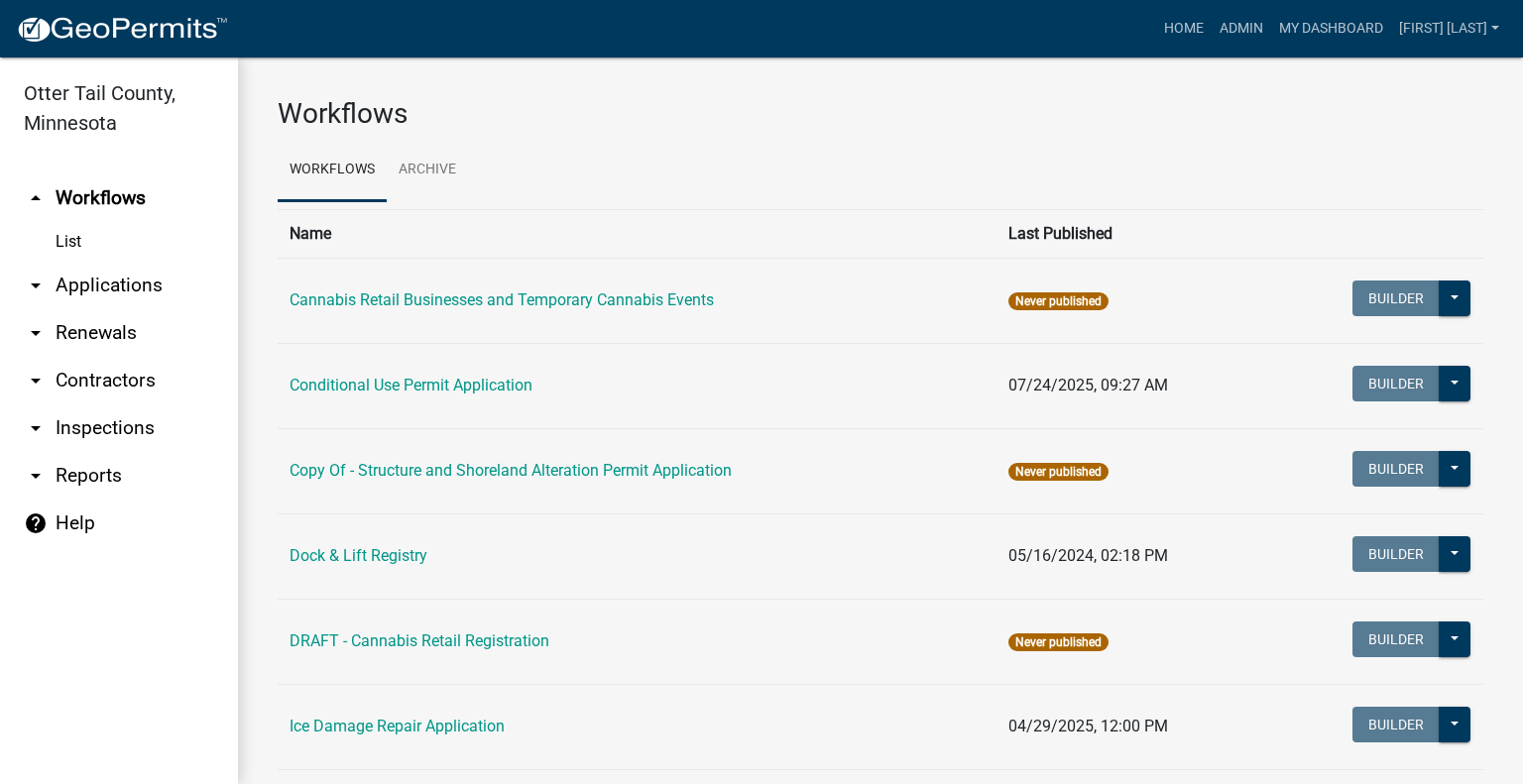 click on "arrow_drop_down   Applications" at bounding box center [119, 285] 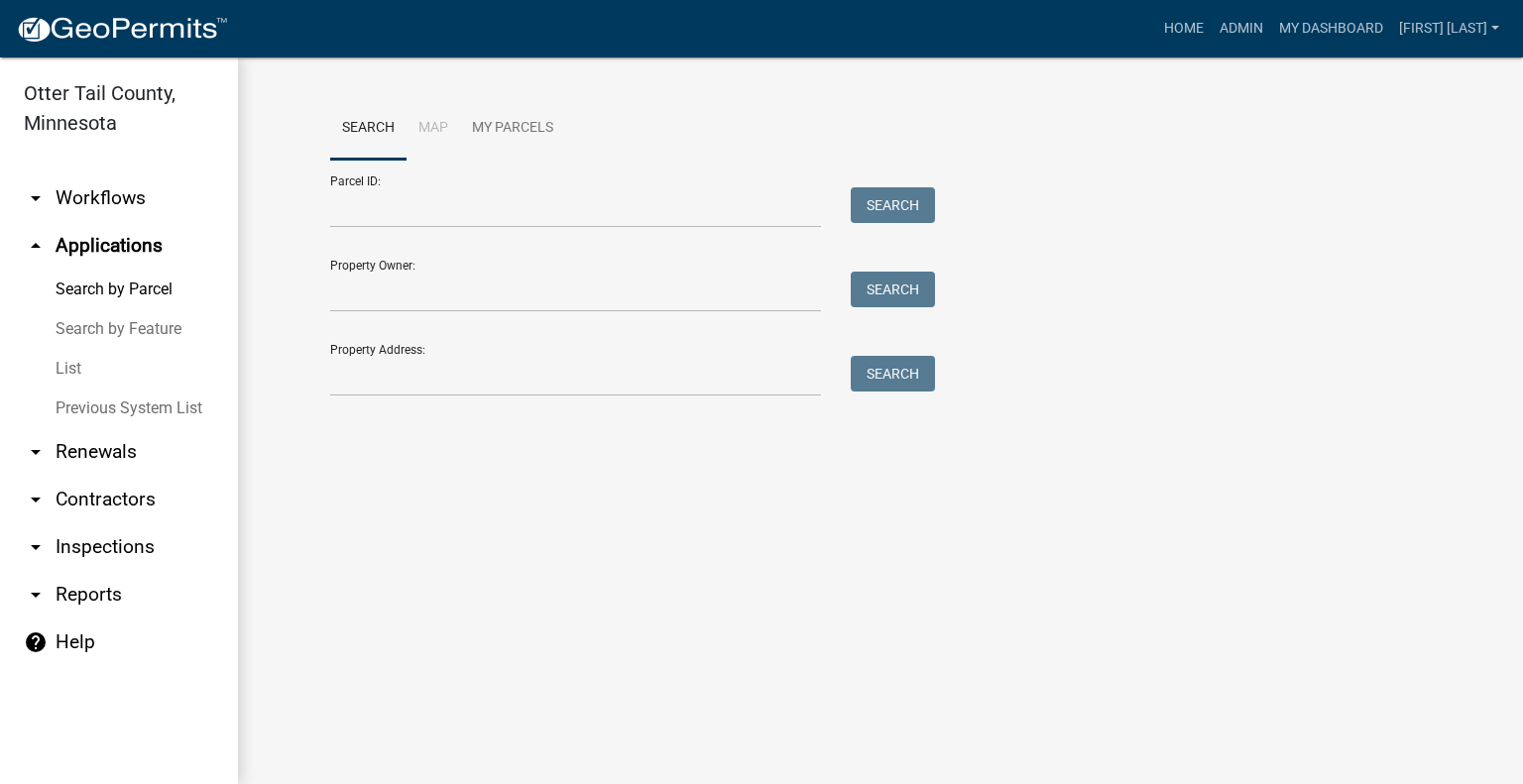 click on "arrow_drop_down   Workflows" at bounding box center (119, 198) 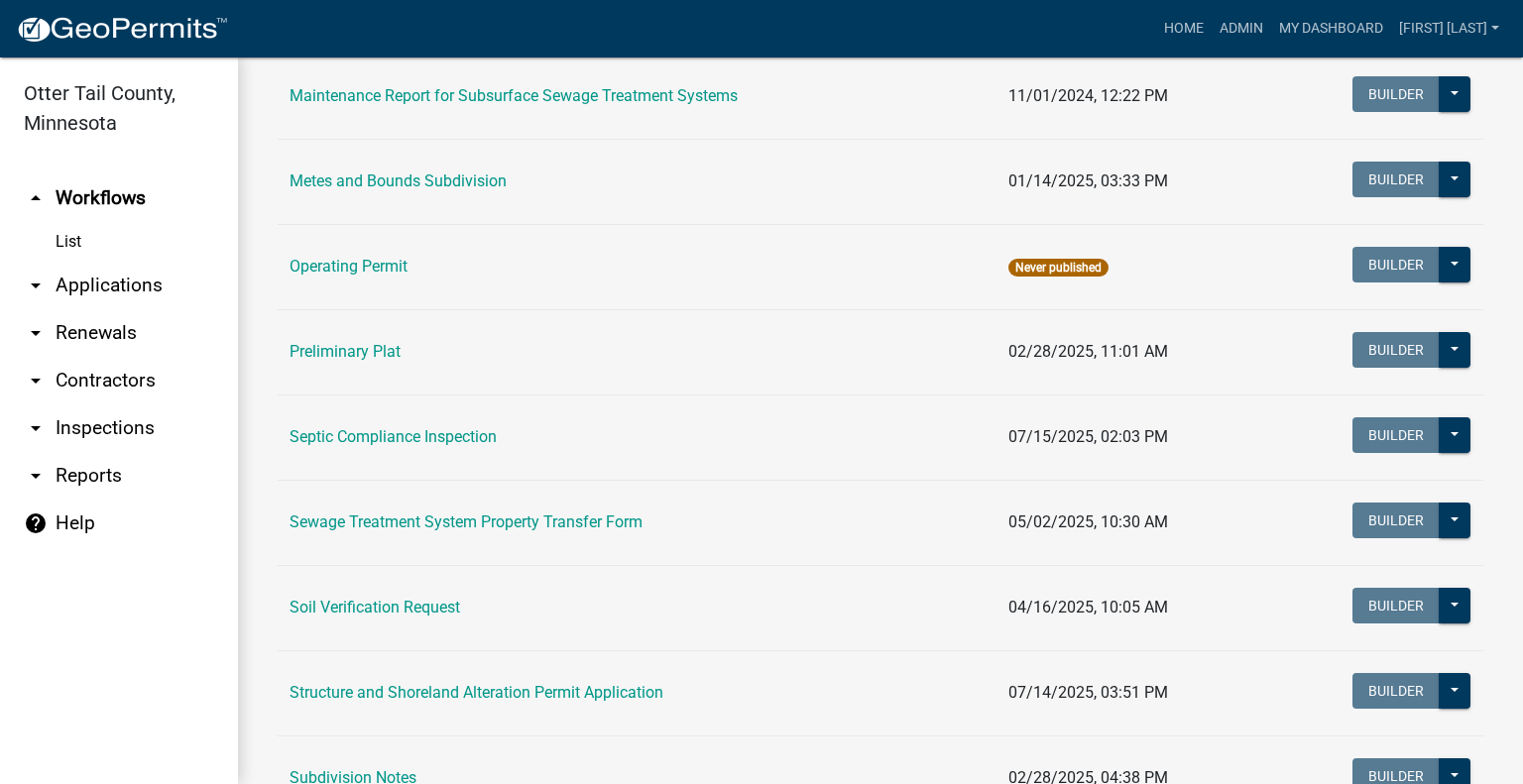 scroll, scrollTop: 809, scrollLeft: 0, axis: vertical 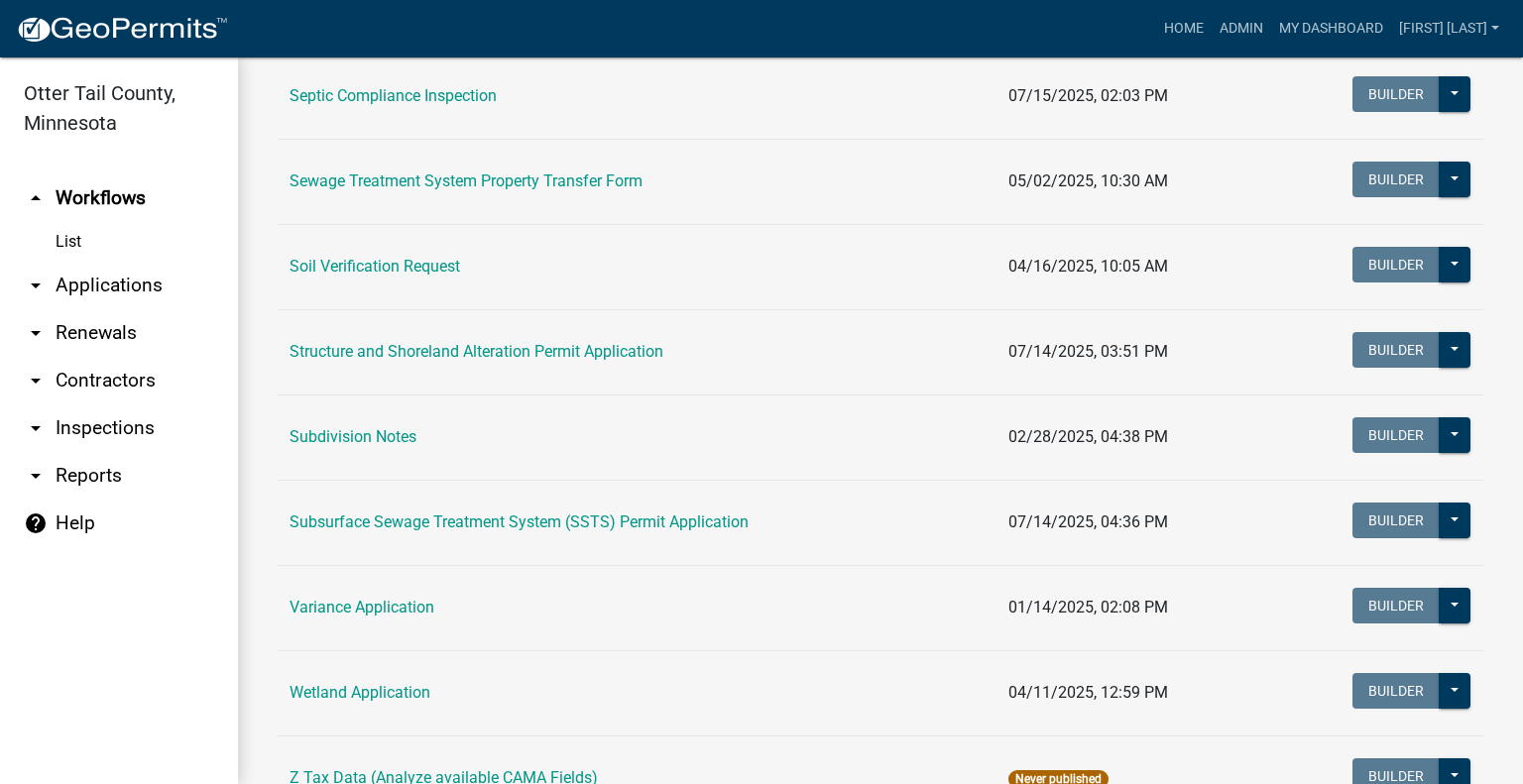 click on "Subsurface Sewage Treatment System (SSTS) Permit Application" at bounding box center (519, 521) 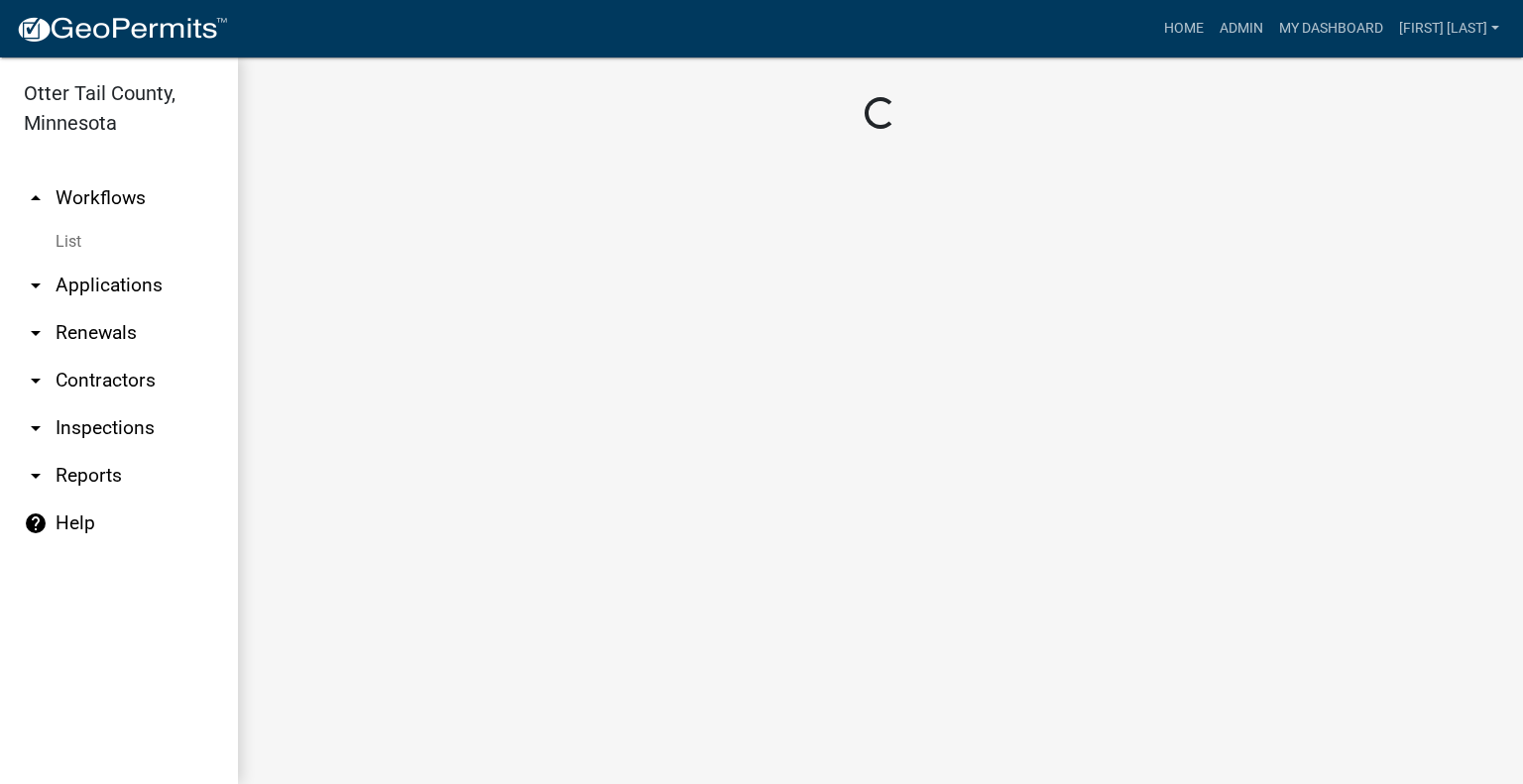 scroll, scrollTop: 0, scrollLeft: 0, axis: both 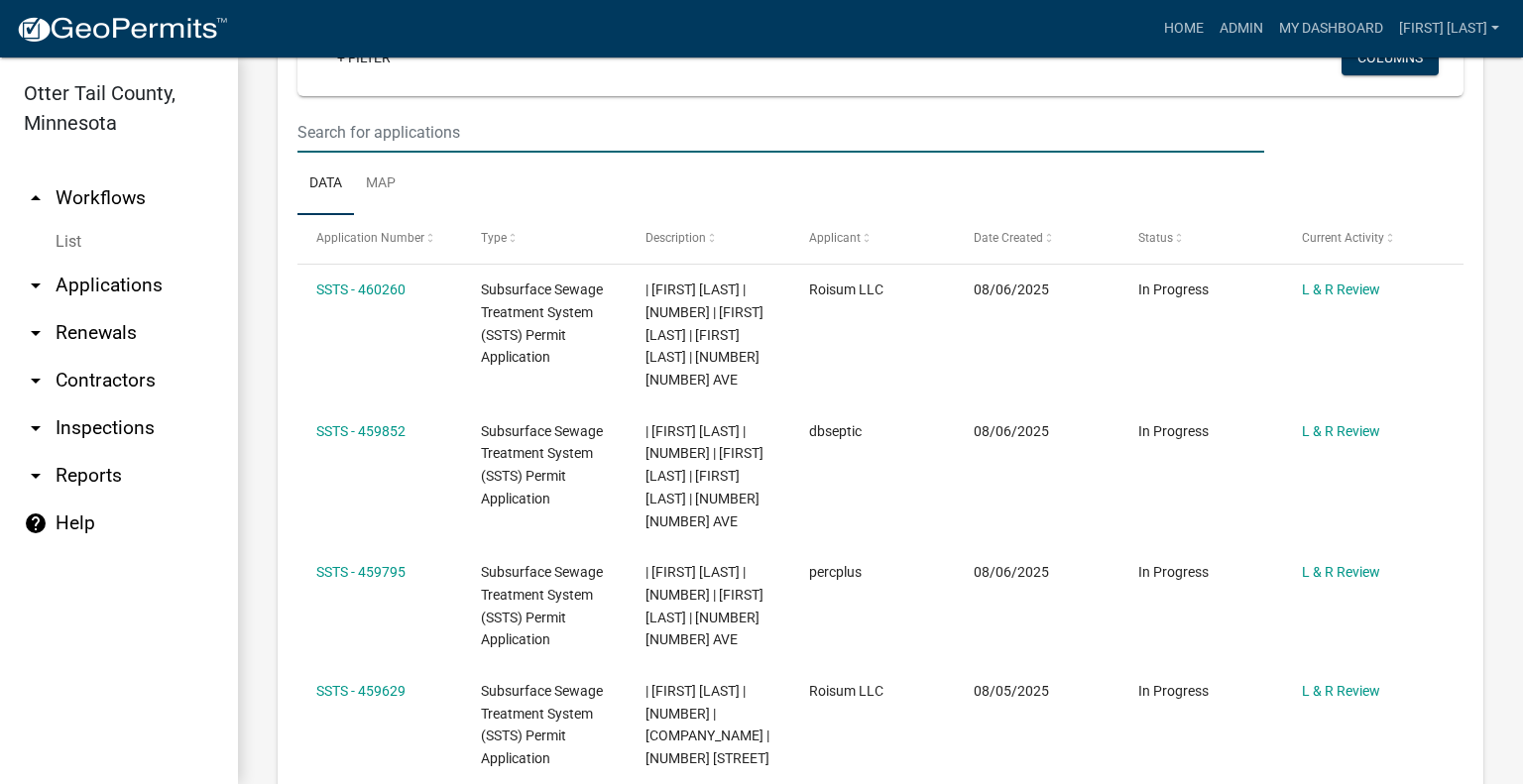 click at bounding box center [780, 132] 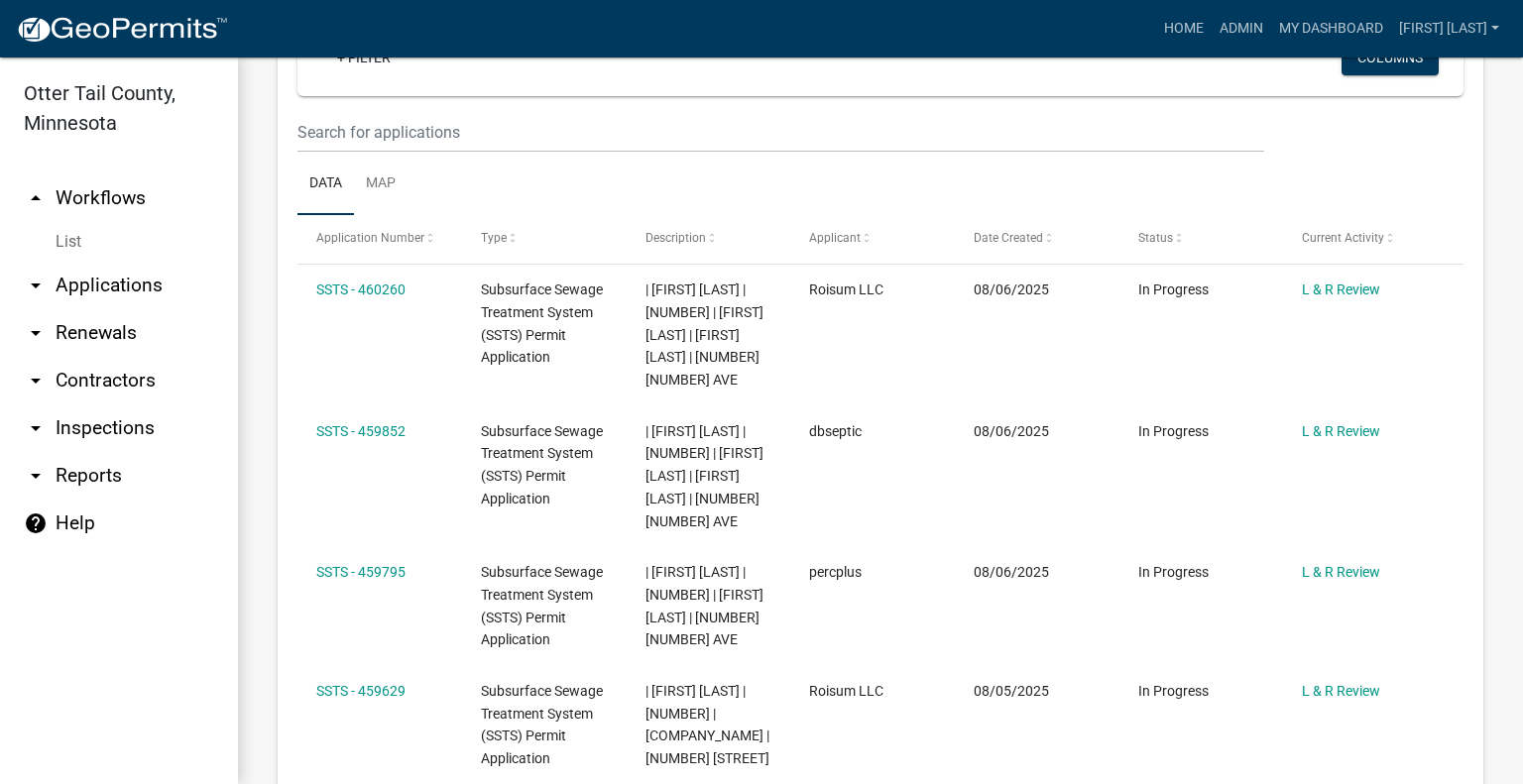 click on "arrow_drop_down   Applications" at bounding box center [119, 285] 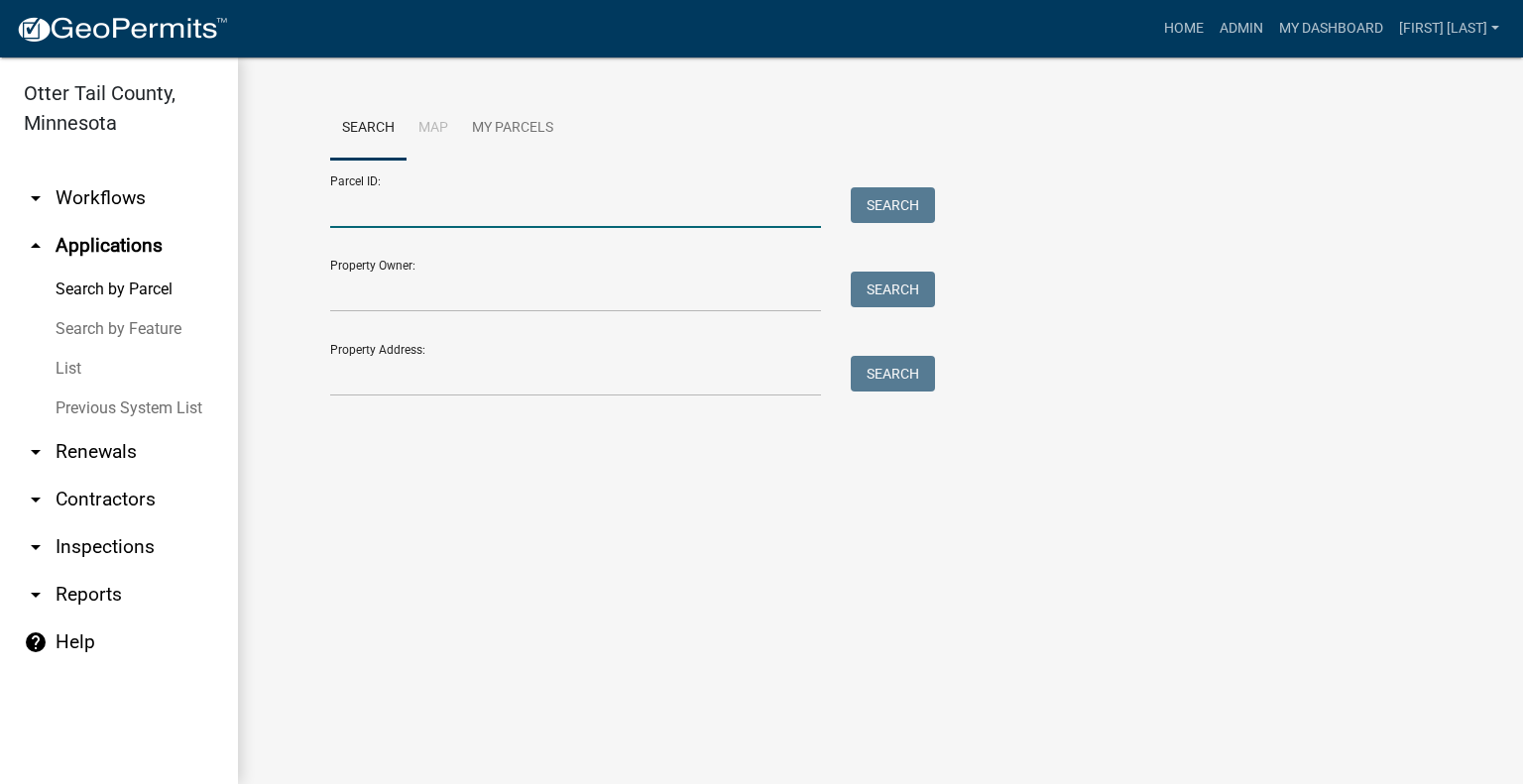 click on "Parcel ID:" at bounding box center [575, 207] 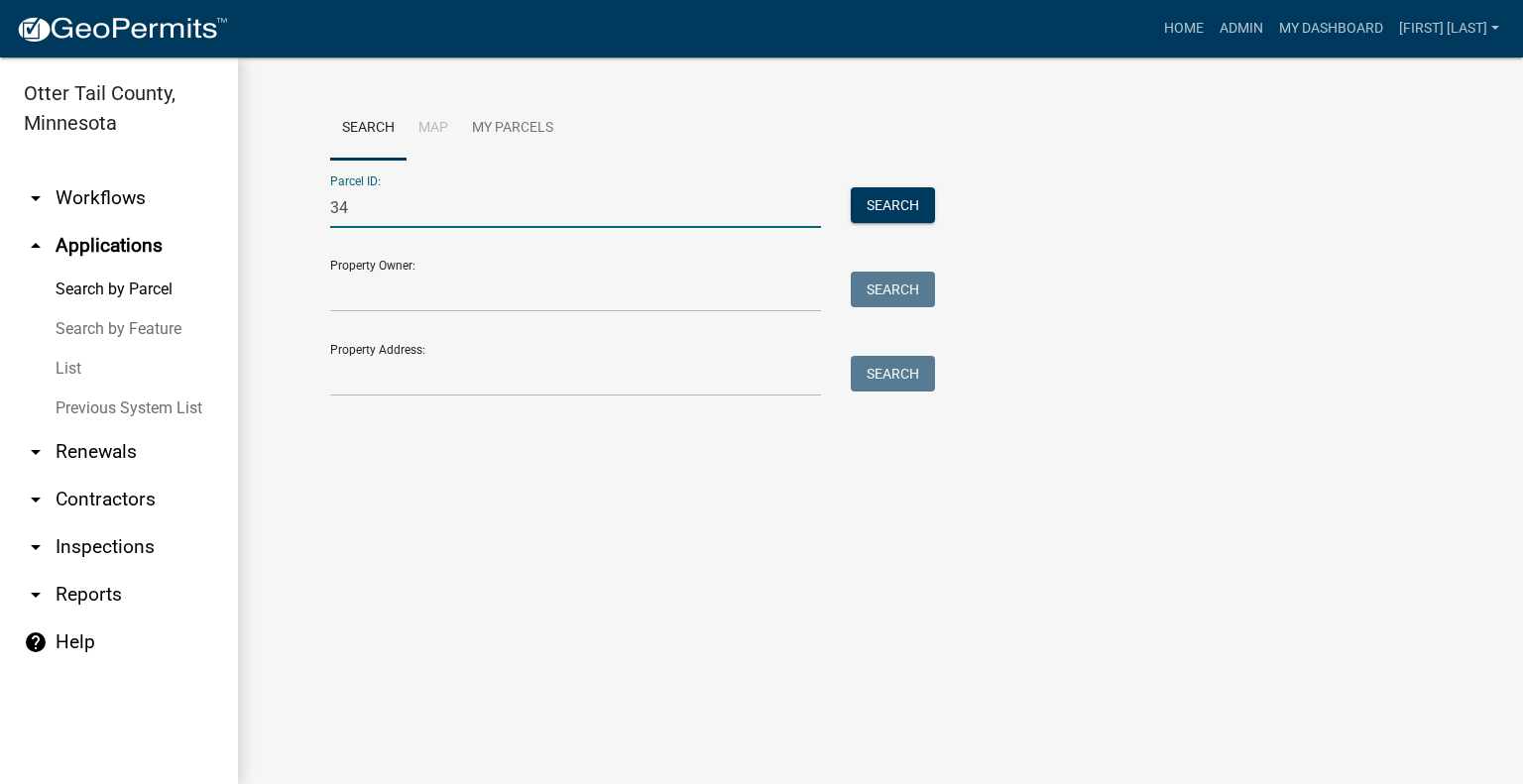 type on "3" 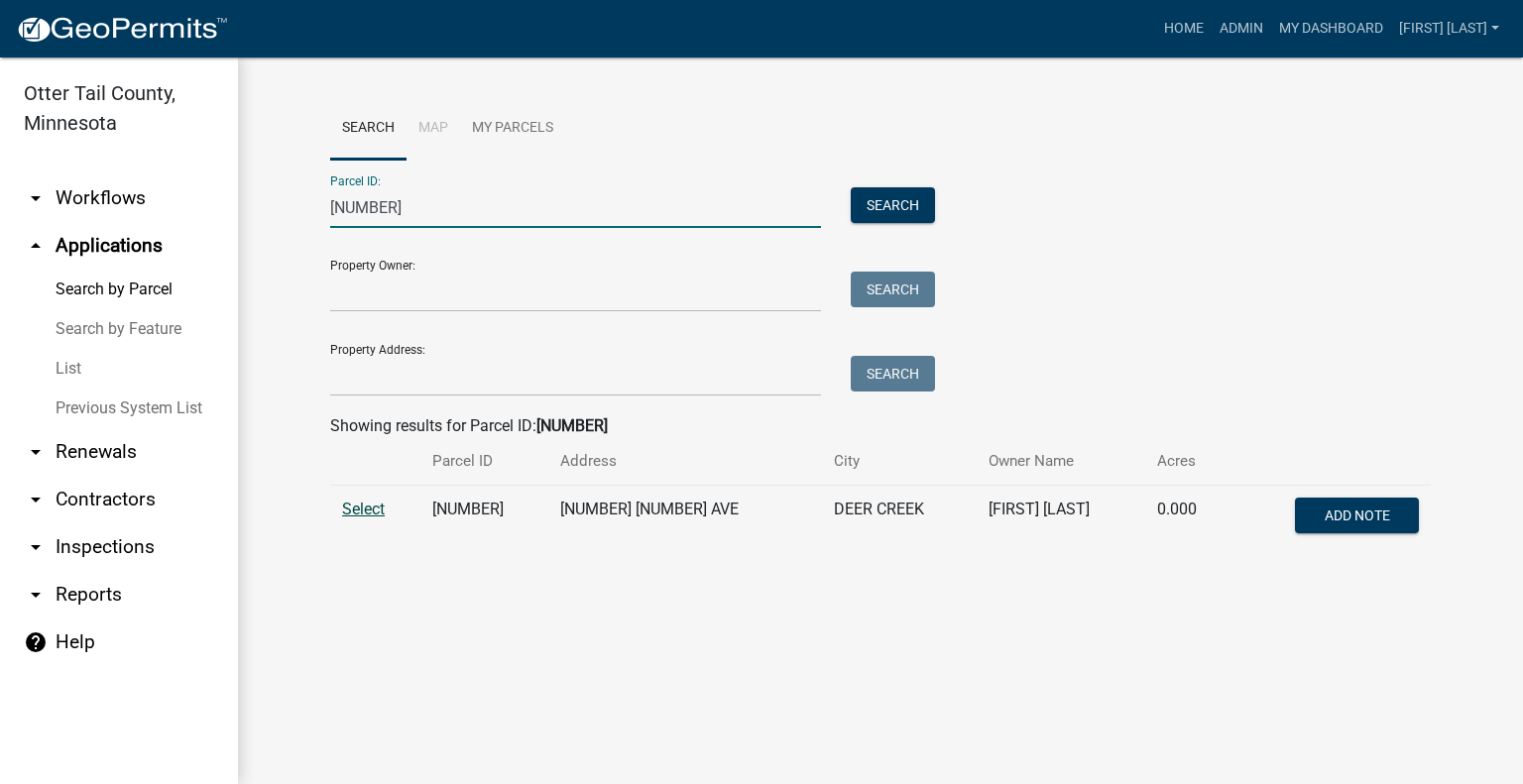type on "[NUMBER]" 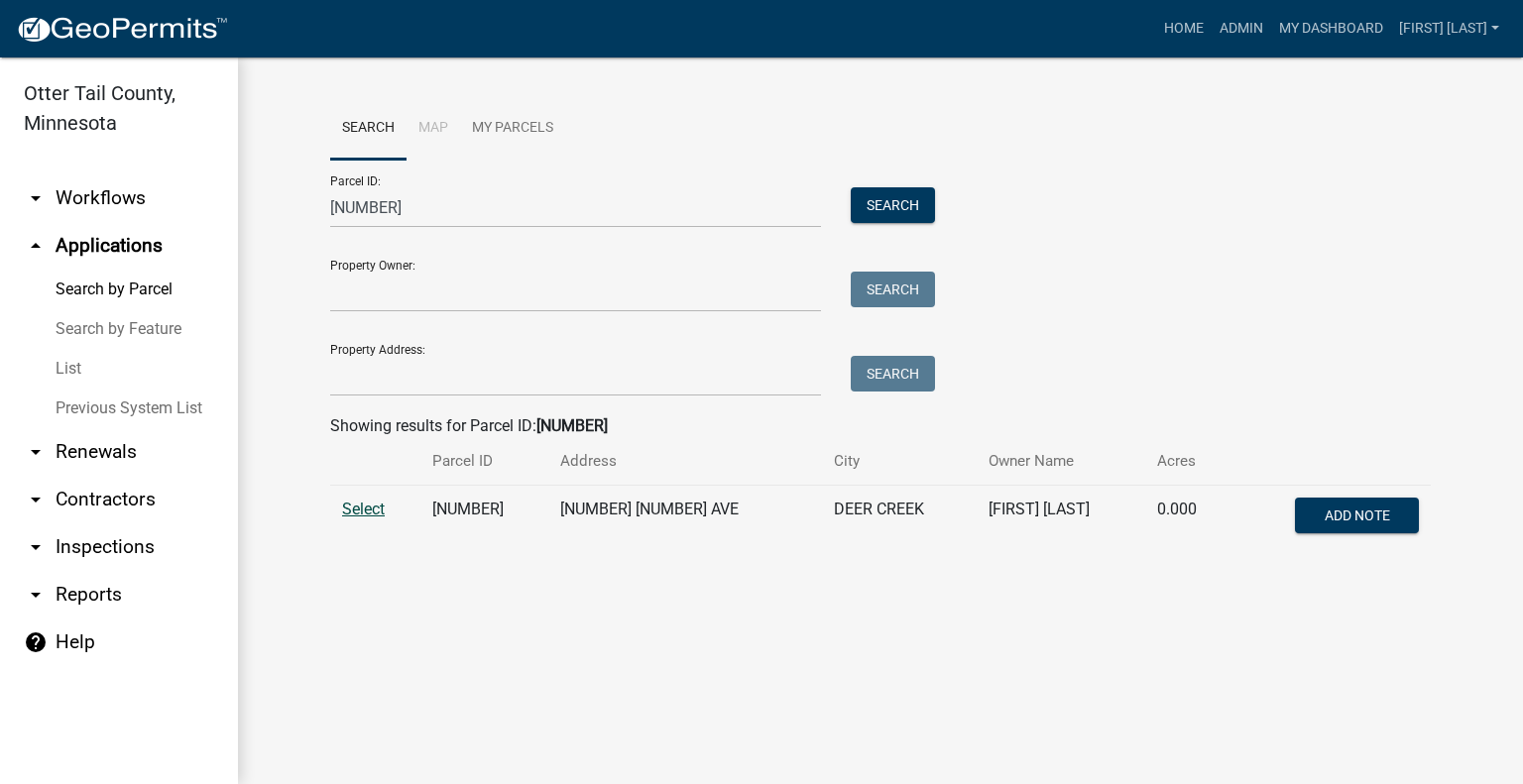 click on "Select" at bounding box center (363, 508) 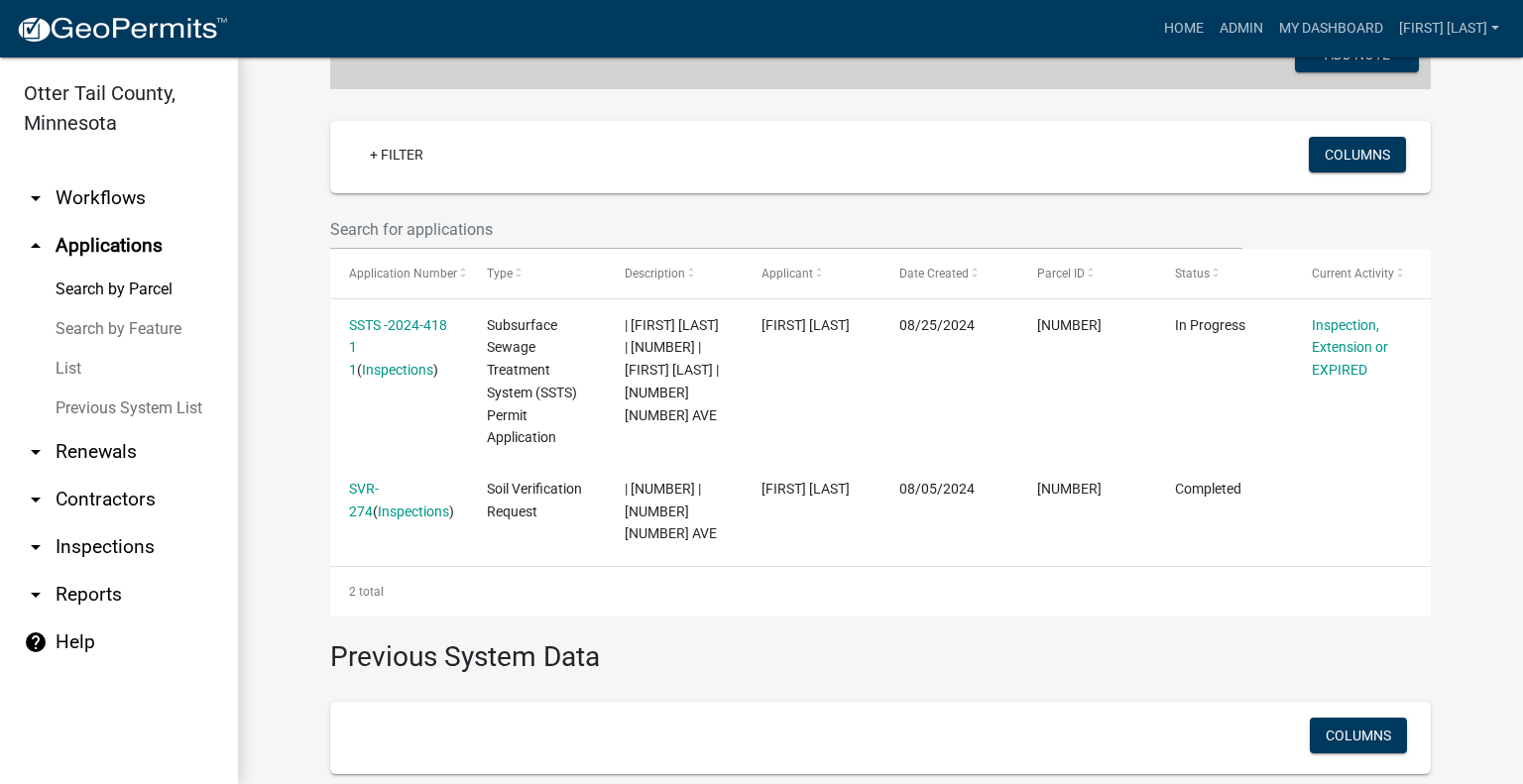 scroll, scrollTop: 463, scrollLeft: 0, axis: vertical 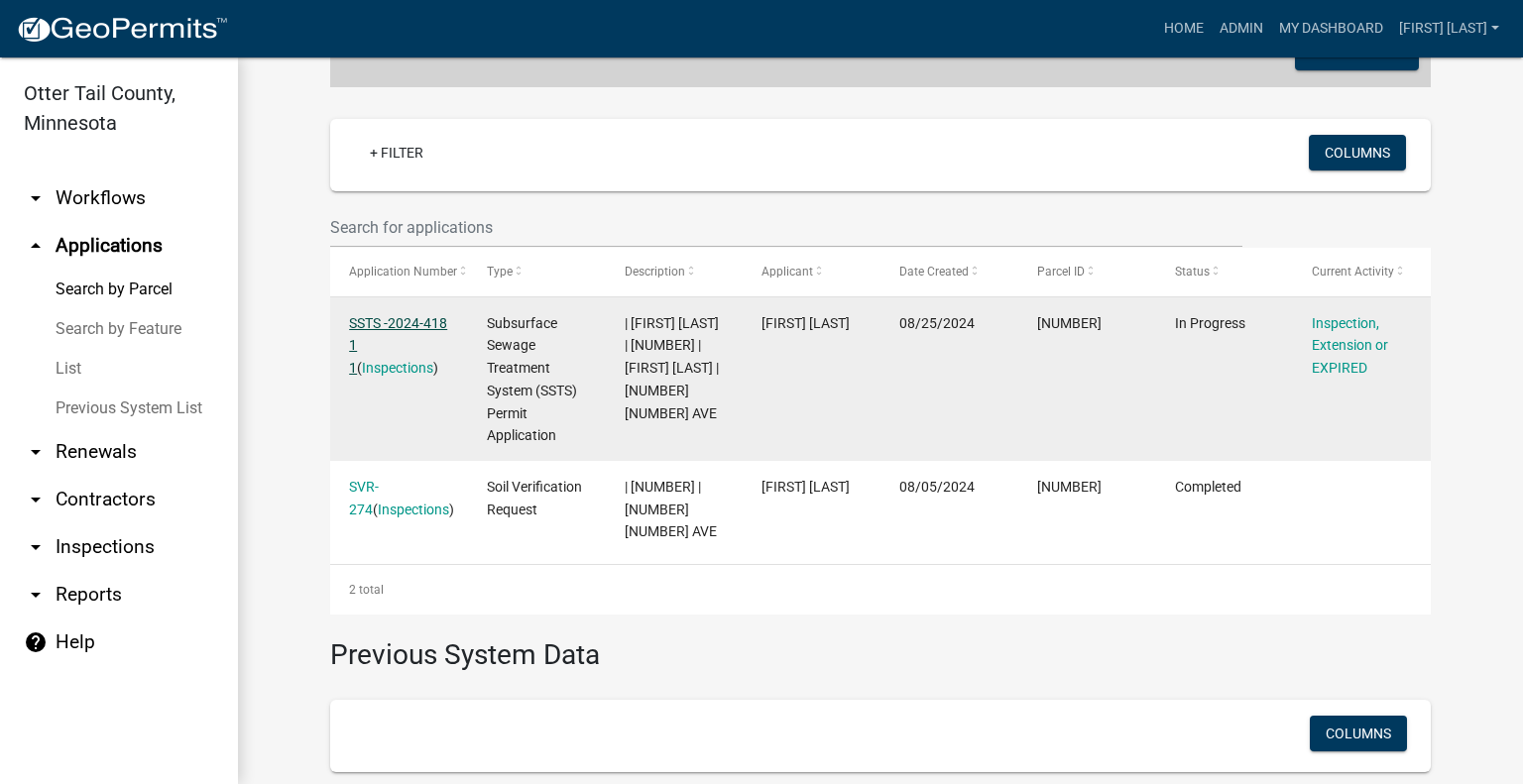 click on "SSTS -2024-418 1 1" 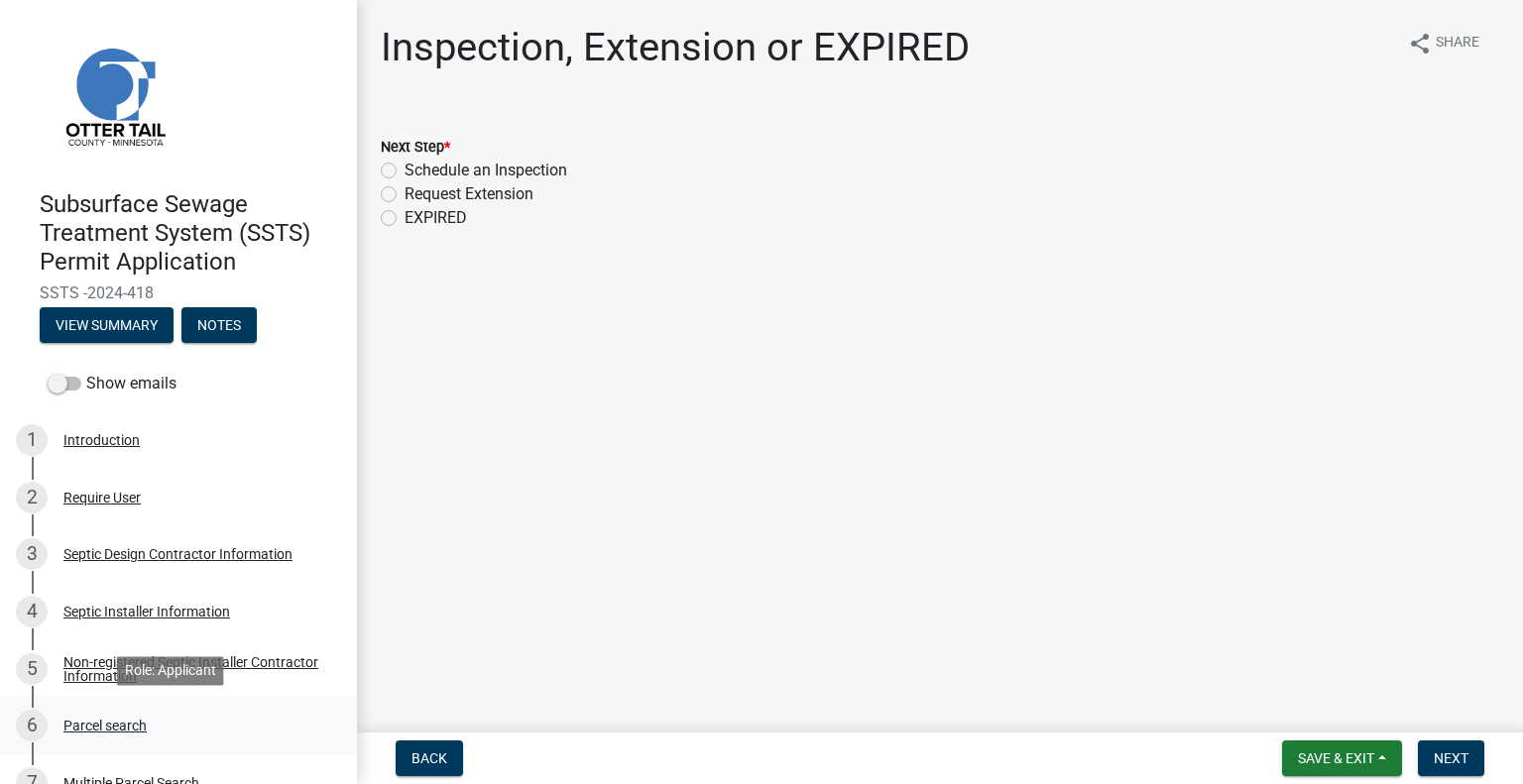 click on "6     Parcel search" at bounding box center (171, 726) 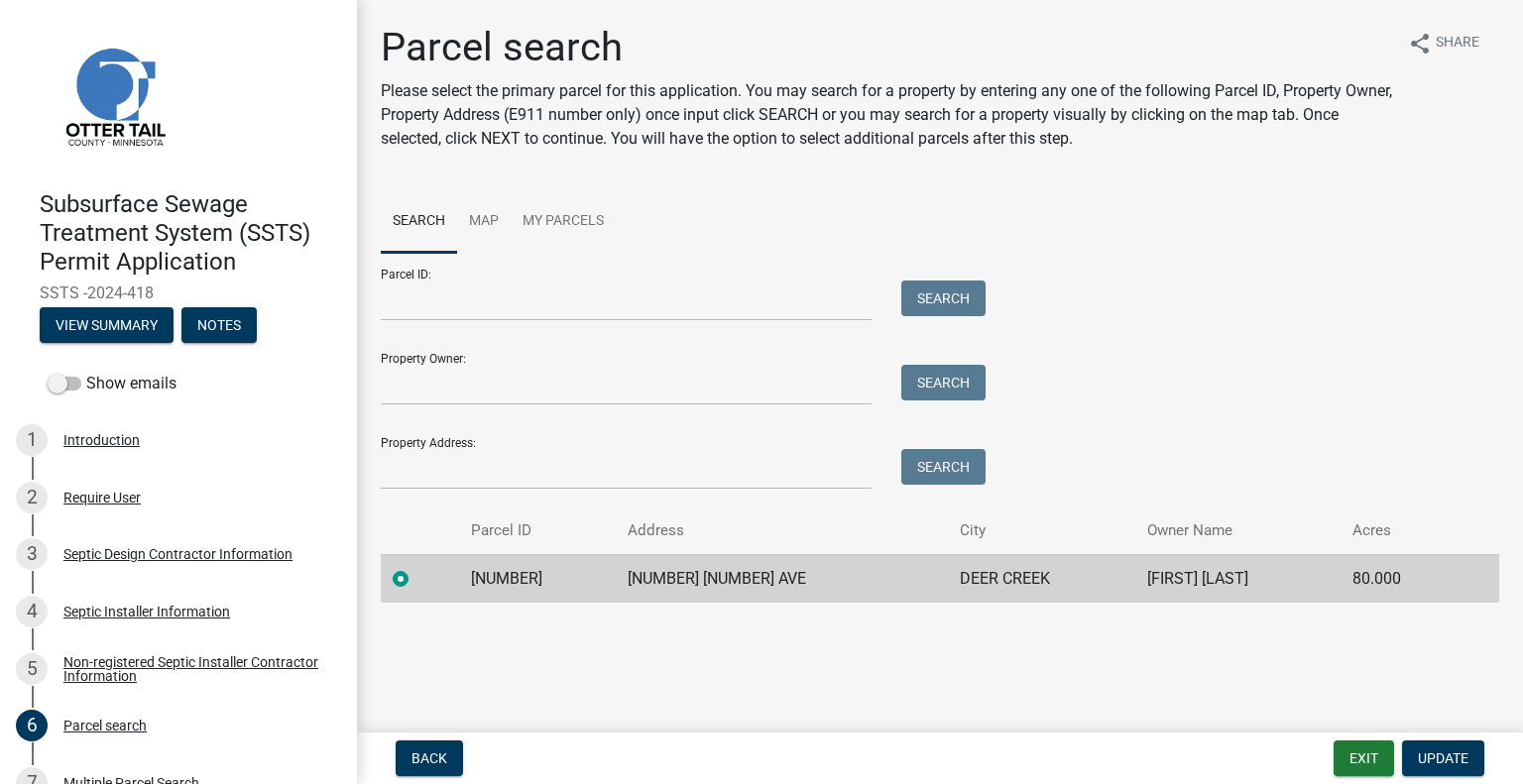 click on "[NUMBER]" 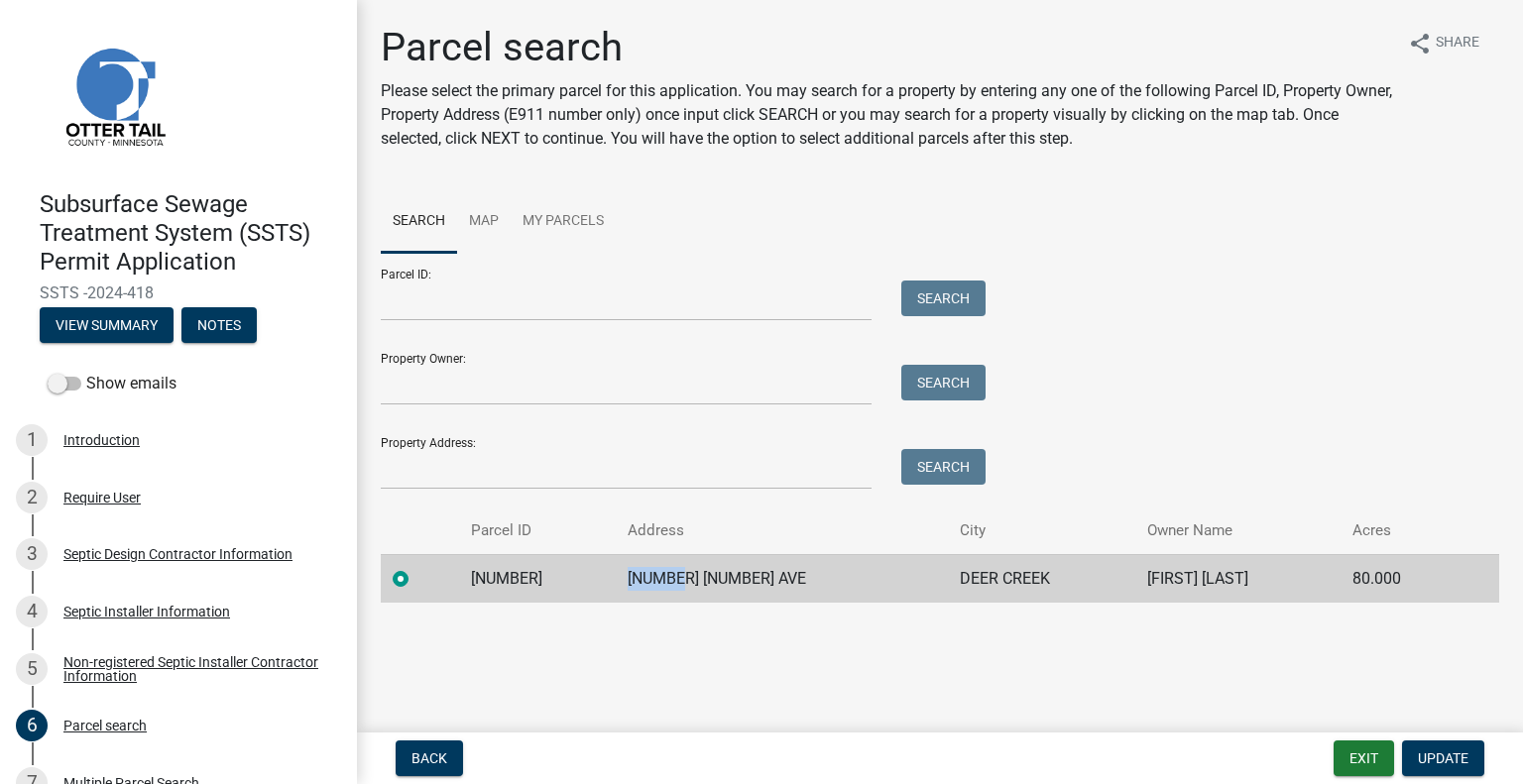 click on "[NUMBER] [NUMBER] AVE" 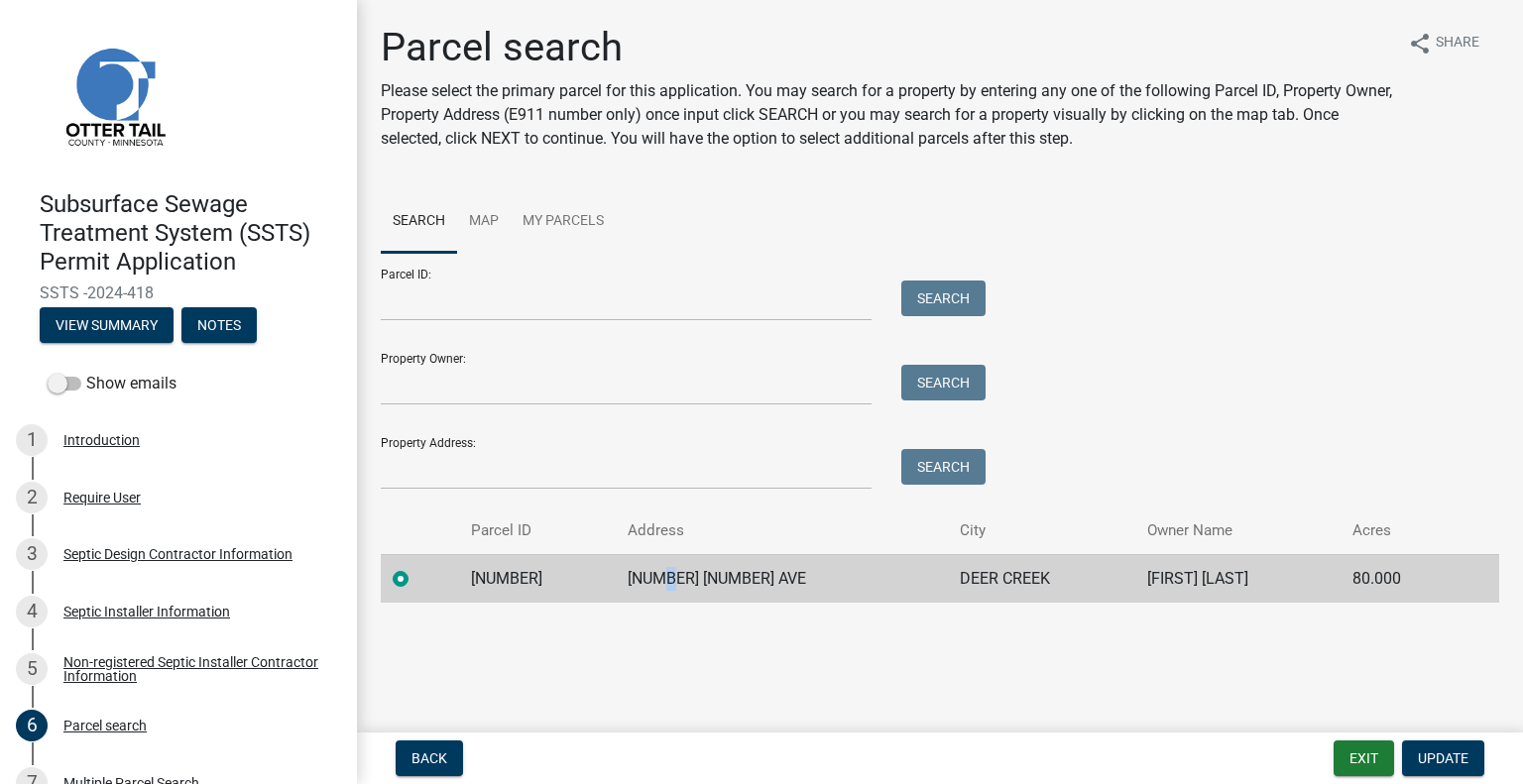 click on "[NUMBER] [NUMBER] AVE" 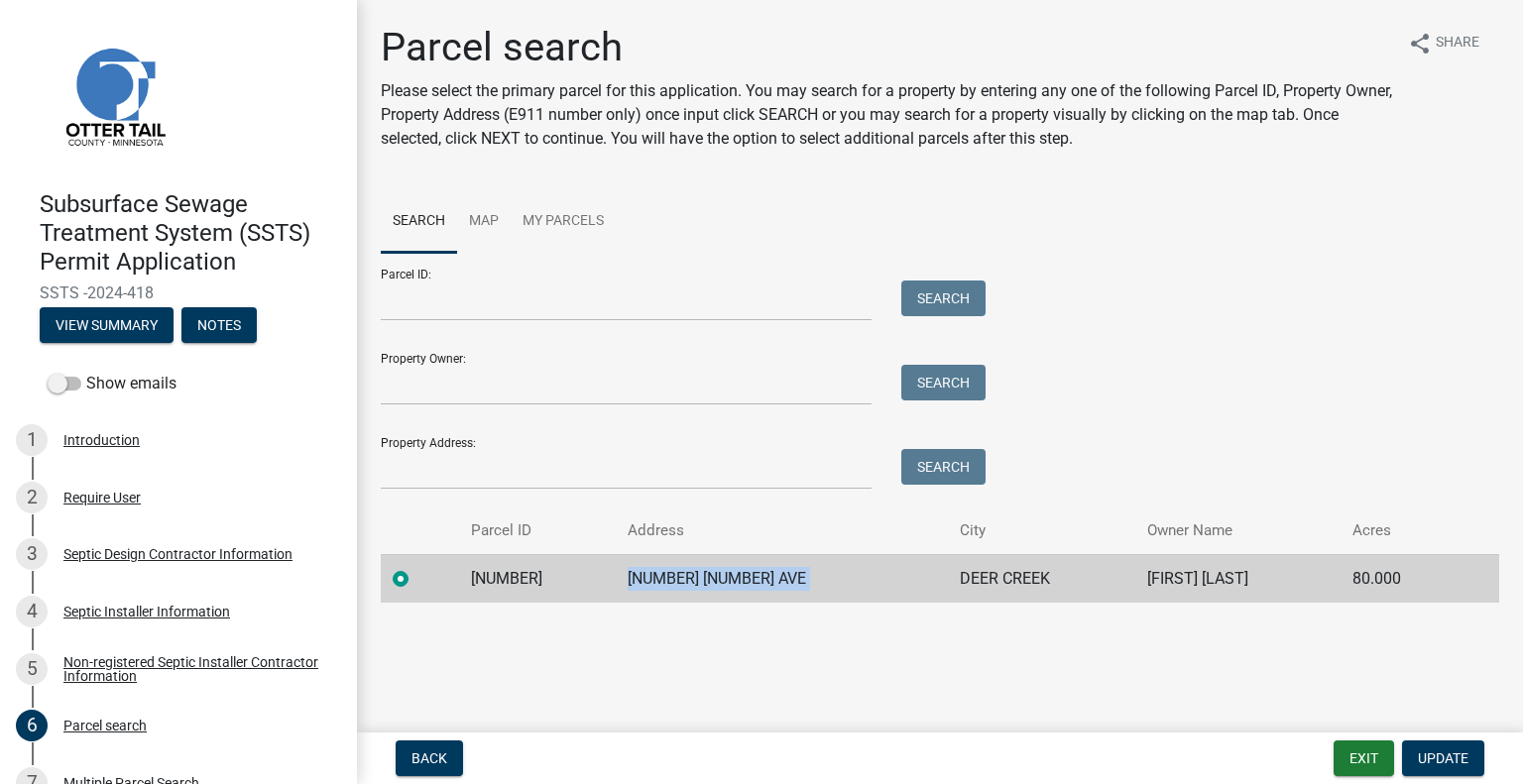 click on "[NUMBER] [NUMBER] AVE" 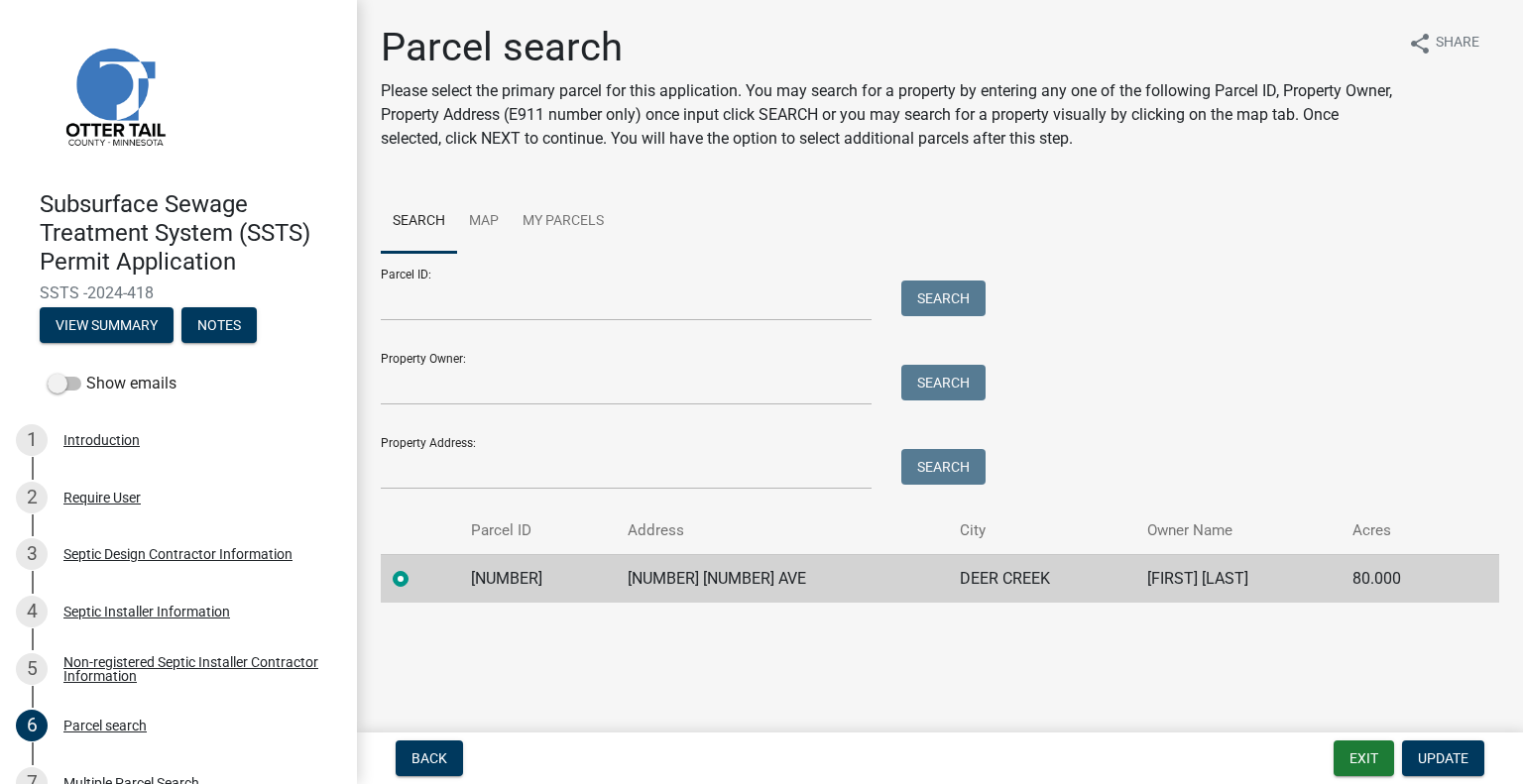click on "DEER CREEK" 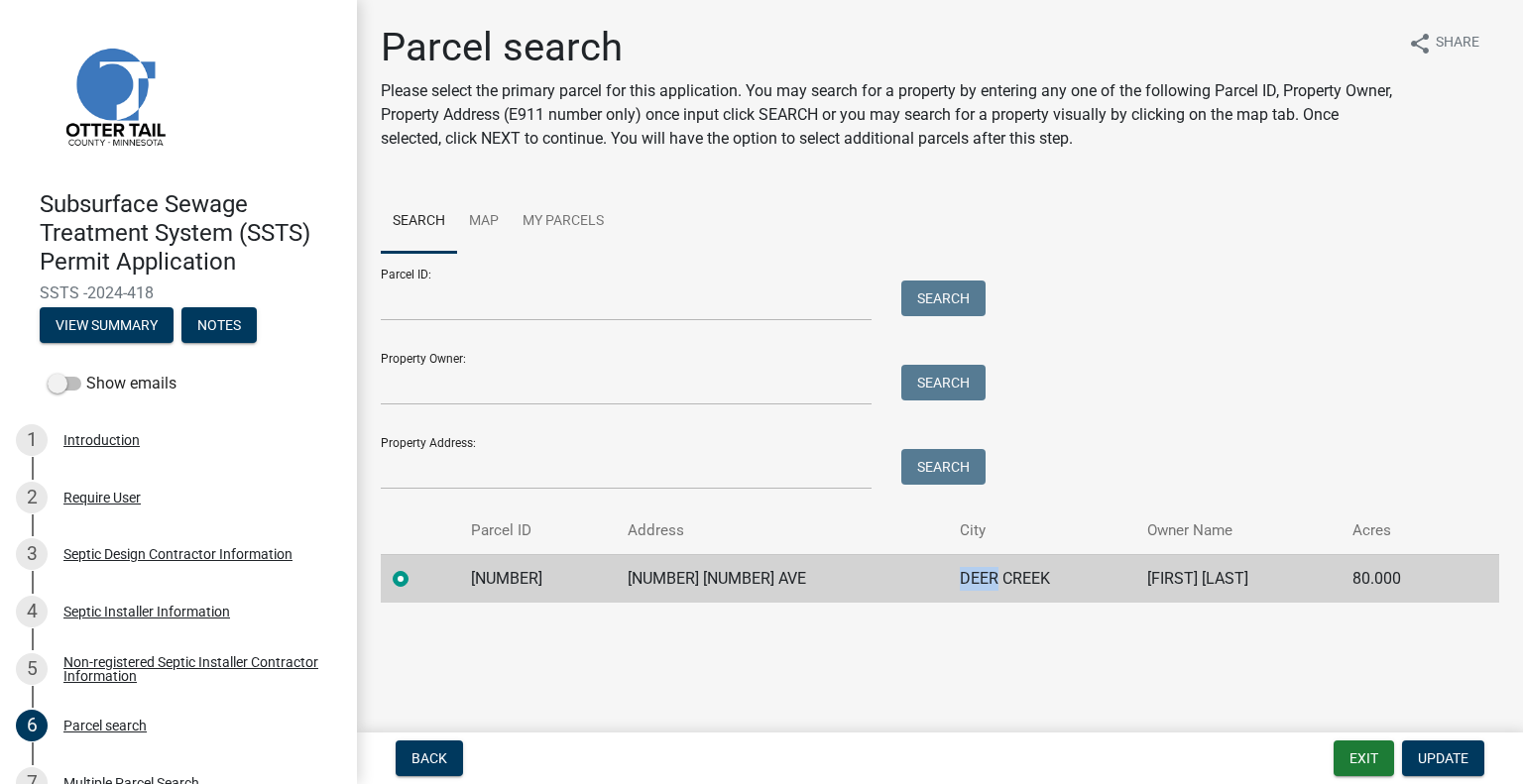 click on "DEER CREEK" 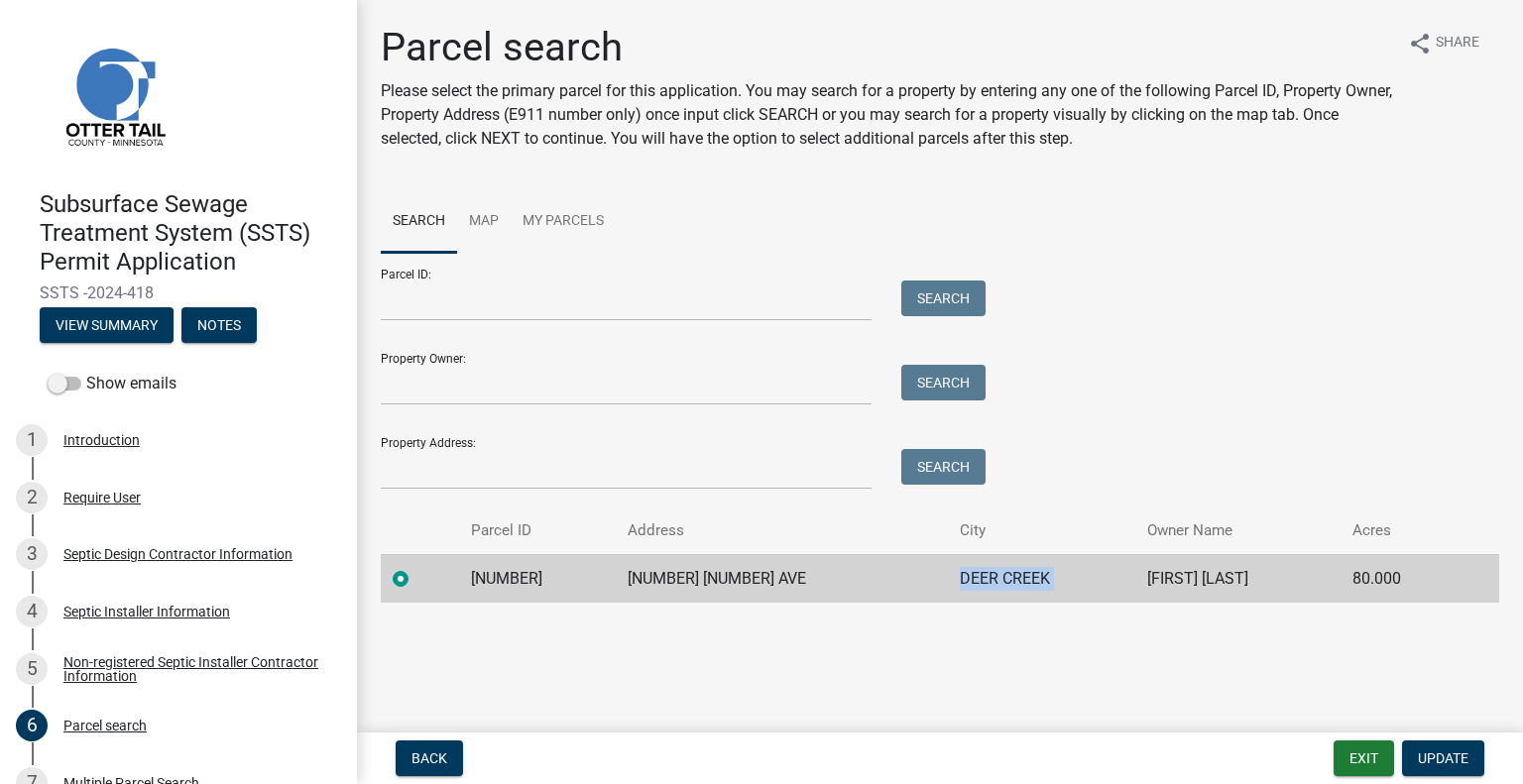 click on "DEER CREEK" 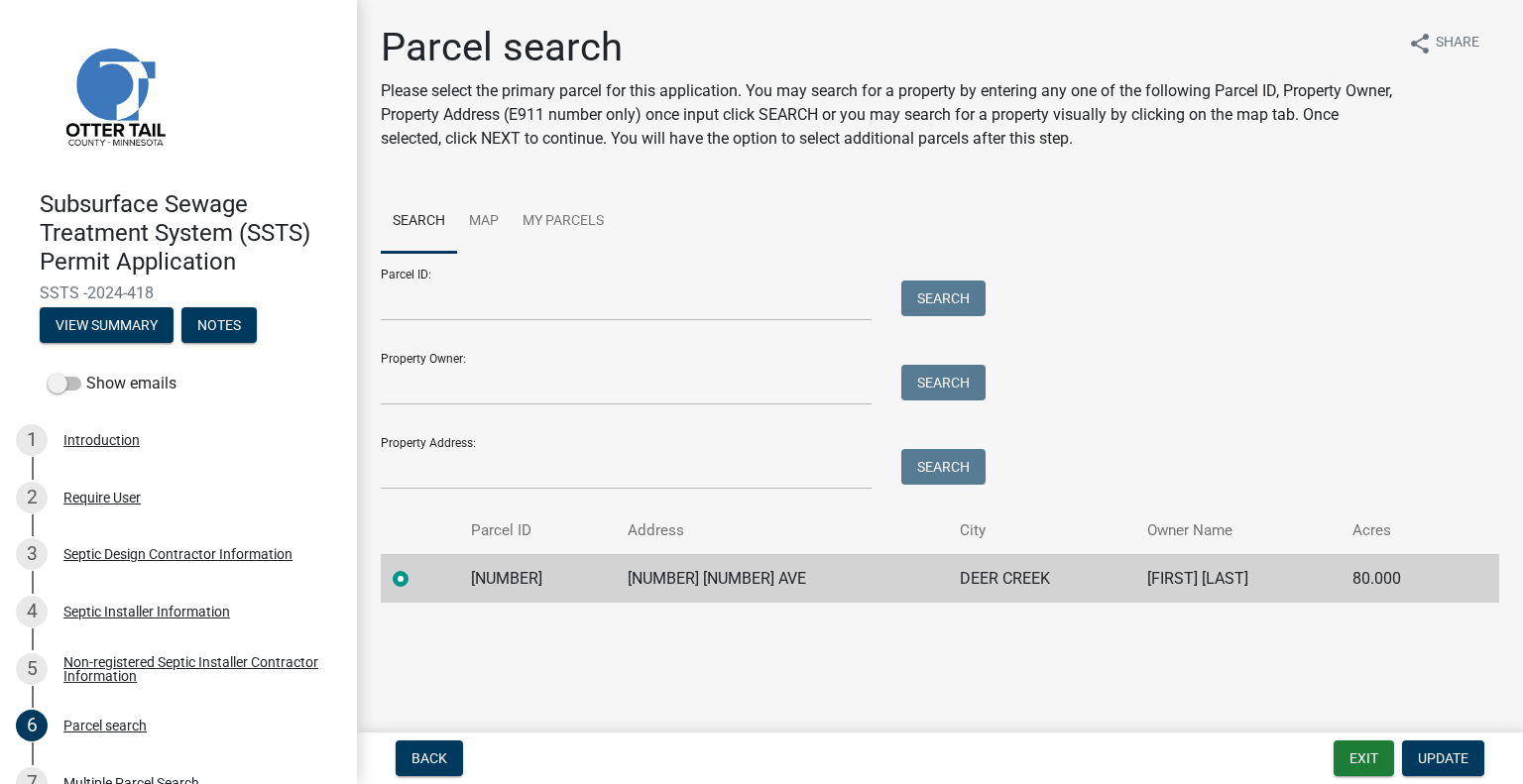 click on "[FIRST] [LAST]" 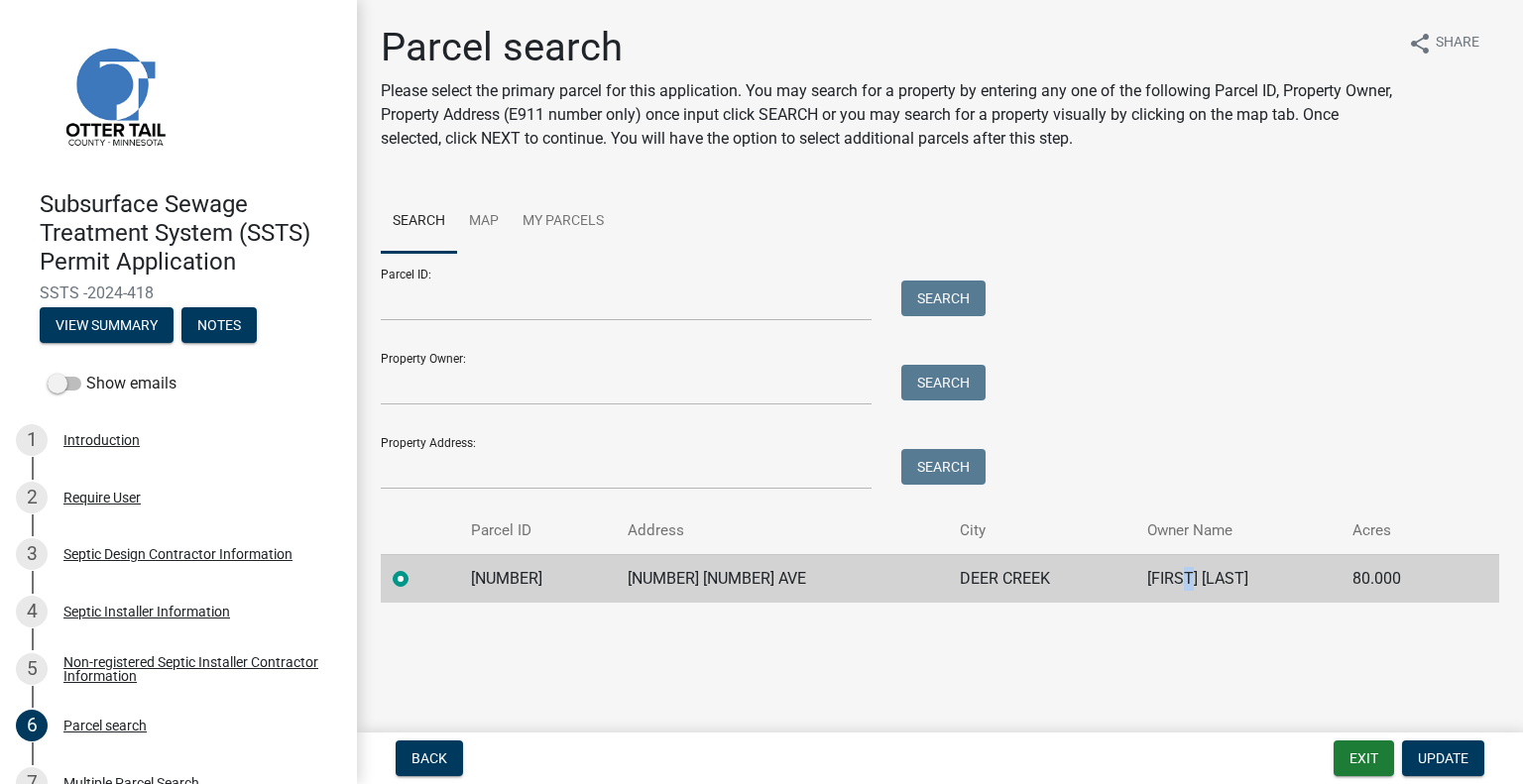click on "[FIRST] [LAST]" 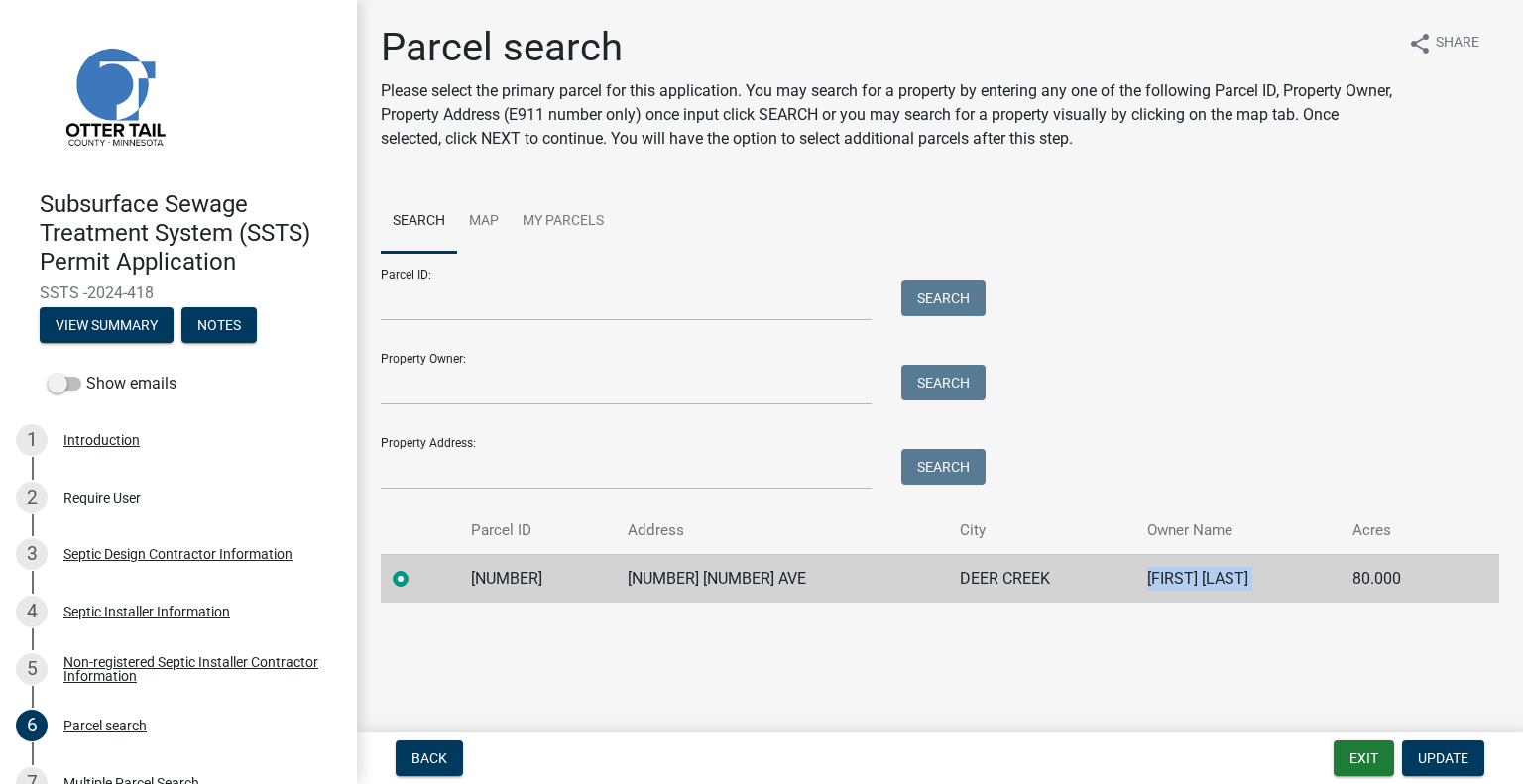 click on "[FIRST] [LAST]" 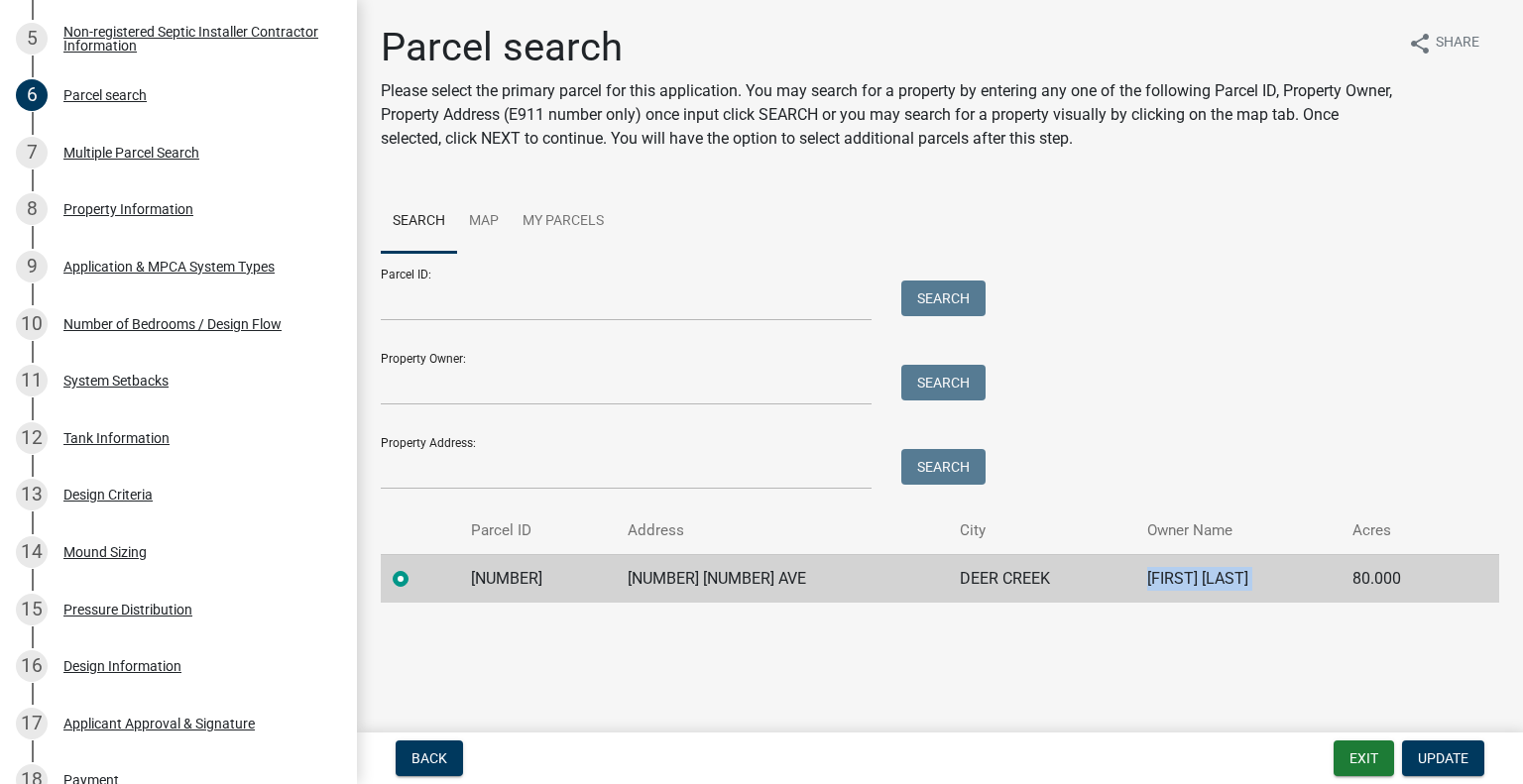 scroll, scrollTop: 1296, scrollLeft: 0, axis: vertical 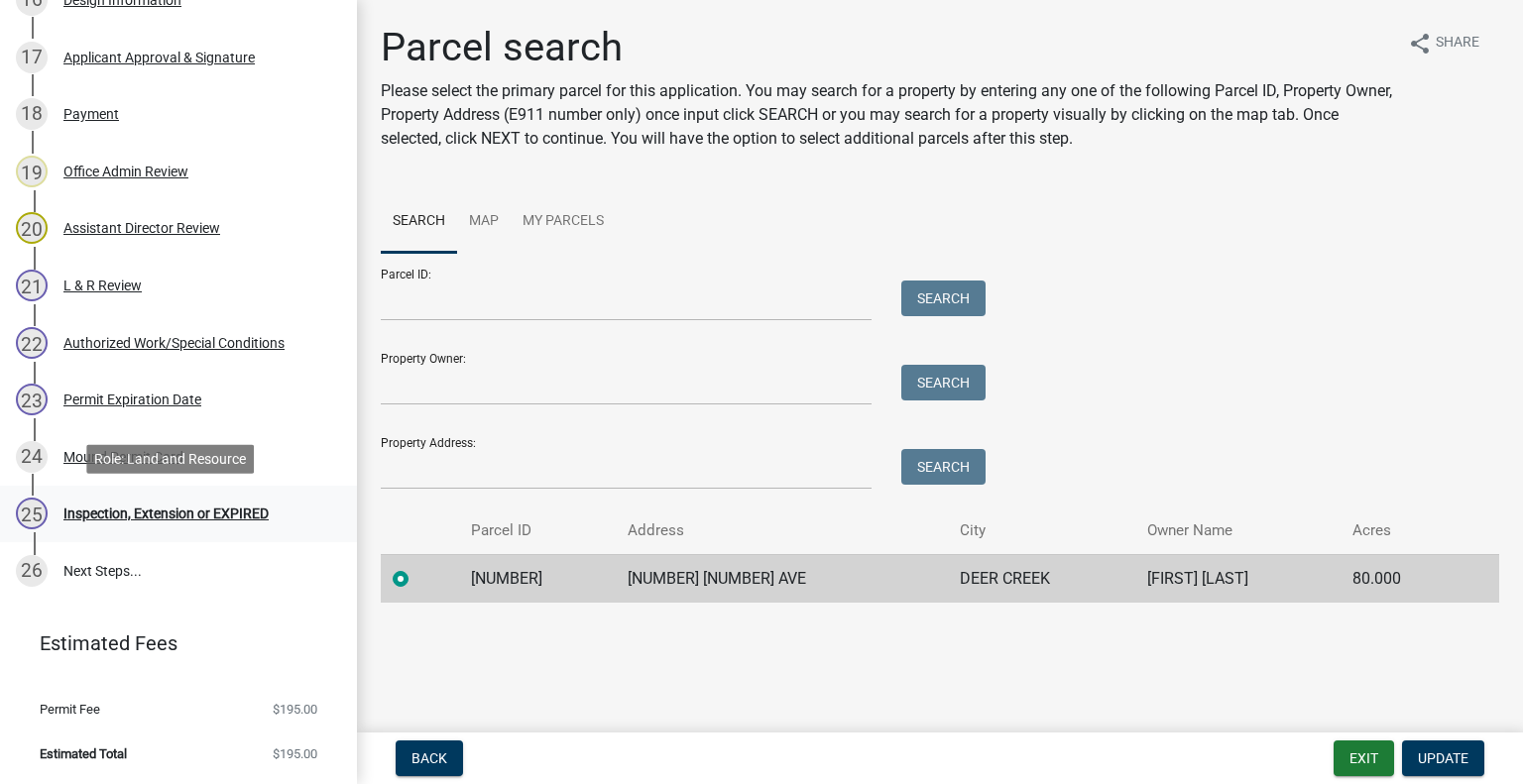 click on "25     Inspection, Extension or EXPIRED" at bounding box center (178, 514) 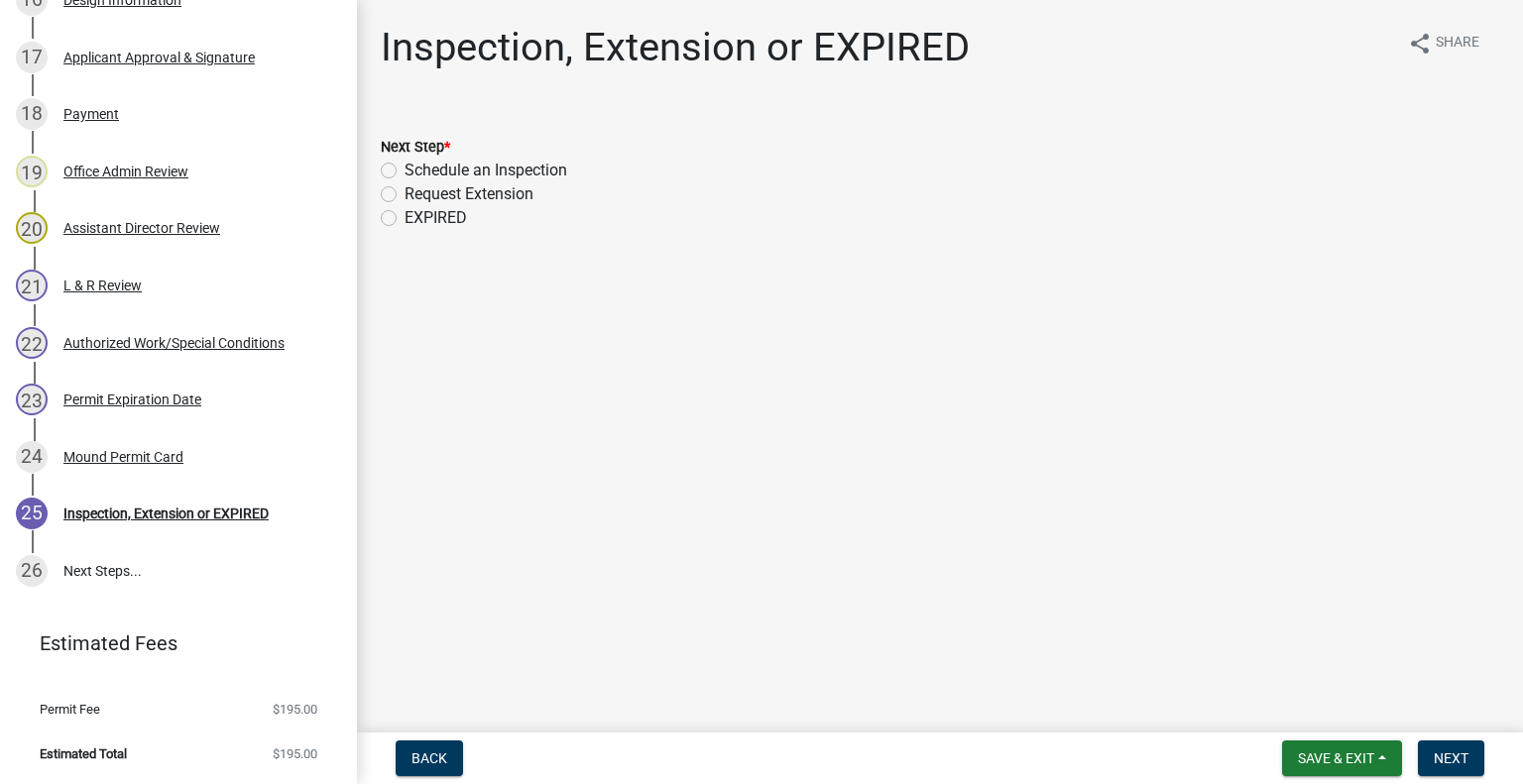 click on "Schedule an Inspection" 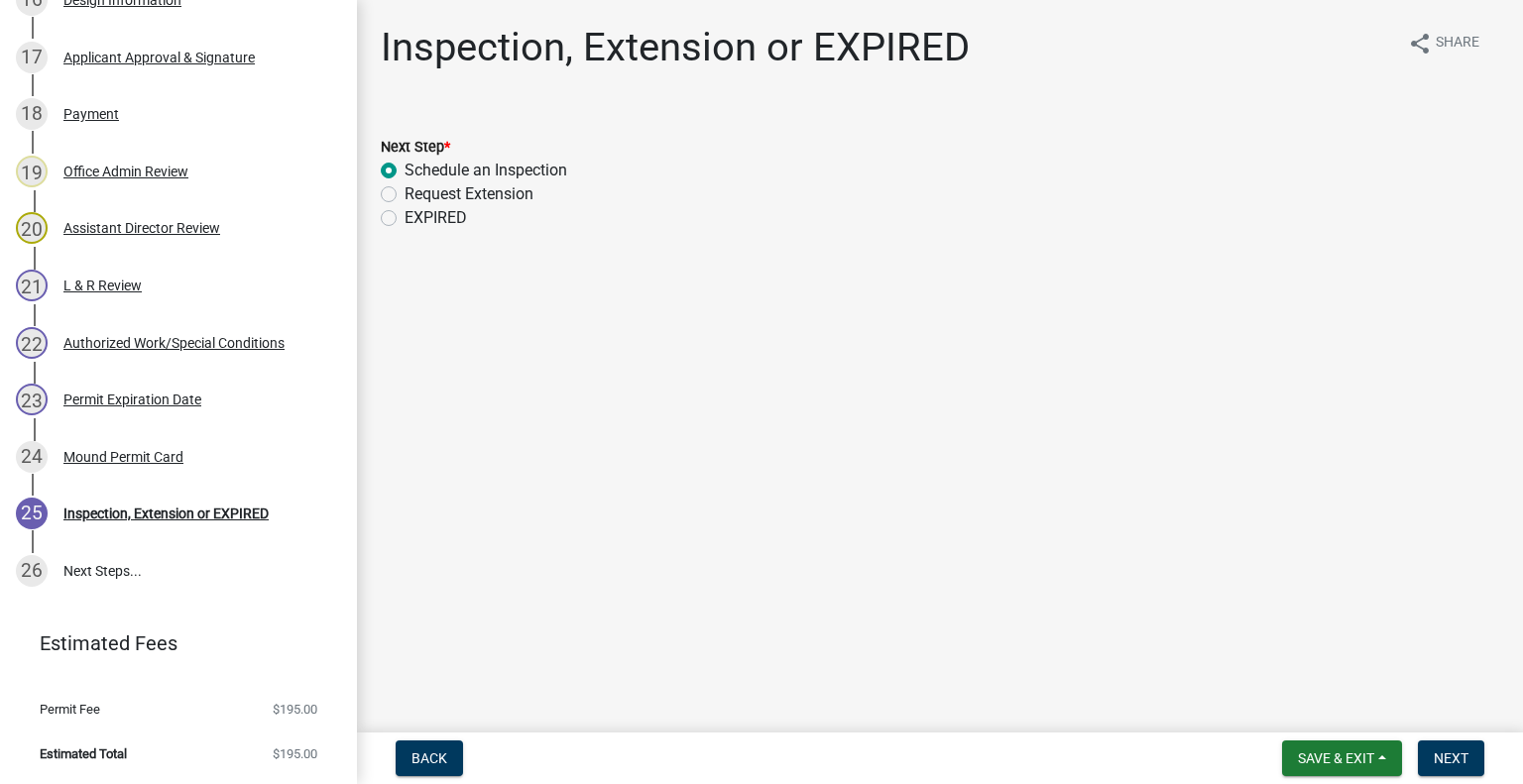 radio on "true" 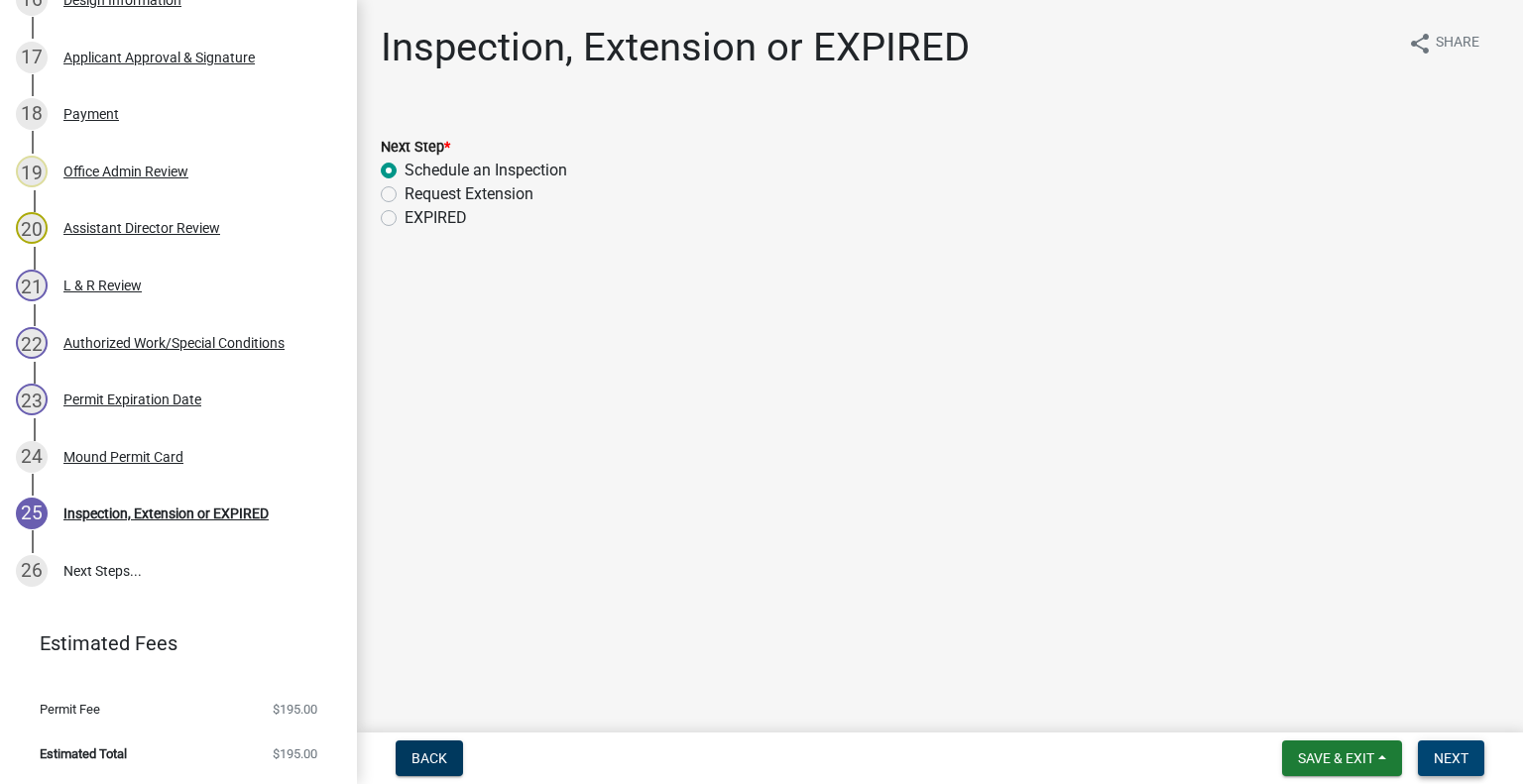 click on "Next" at bounding box center [1451, 758] 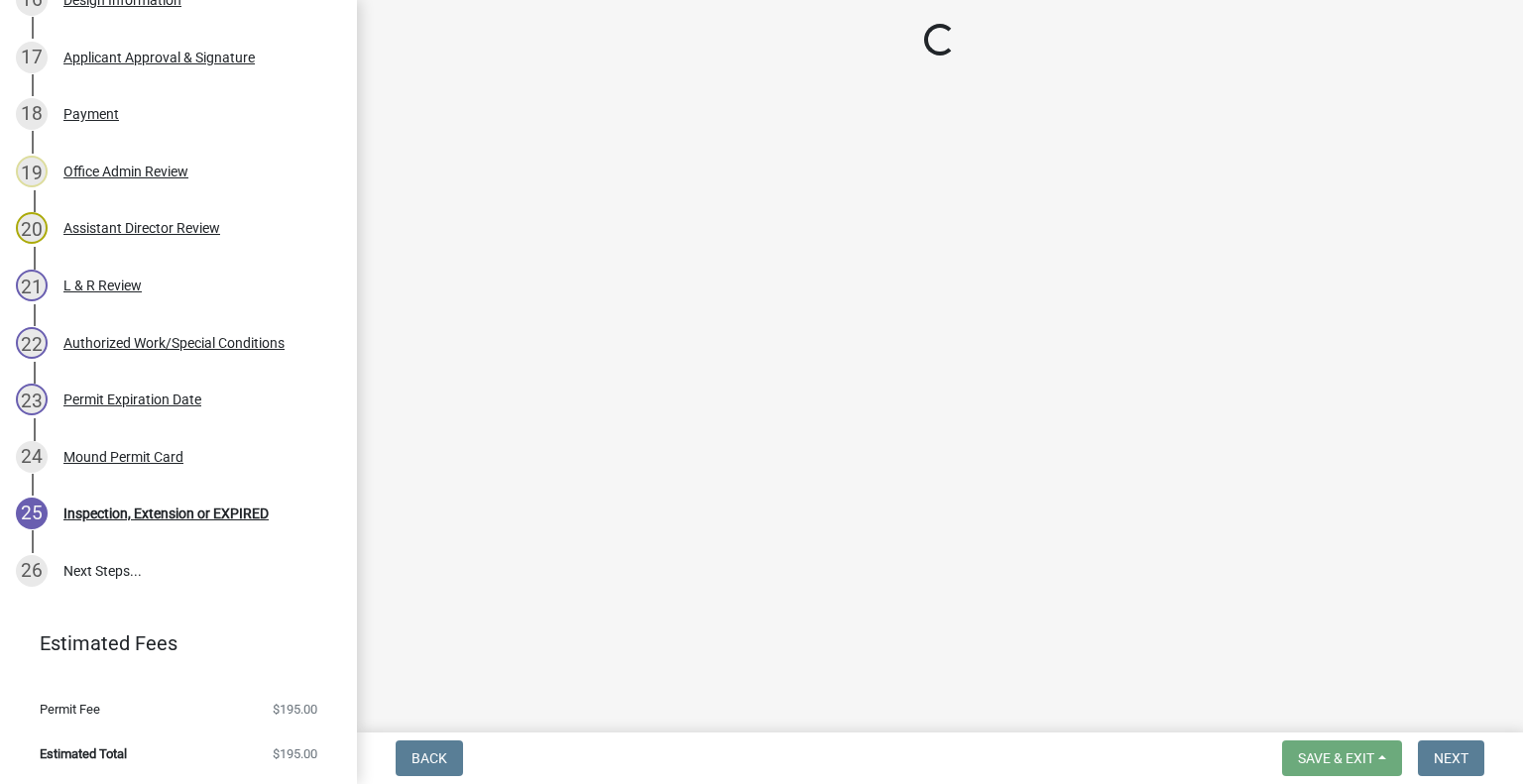 scroll, scrollTop: 1353, scrollLeft: 0, axis: vertical 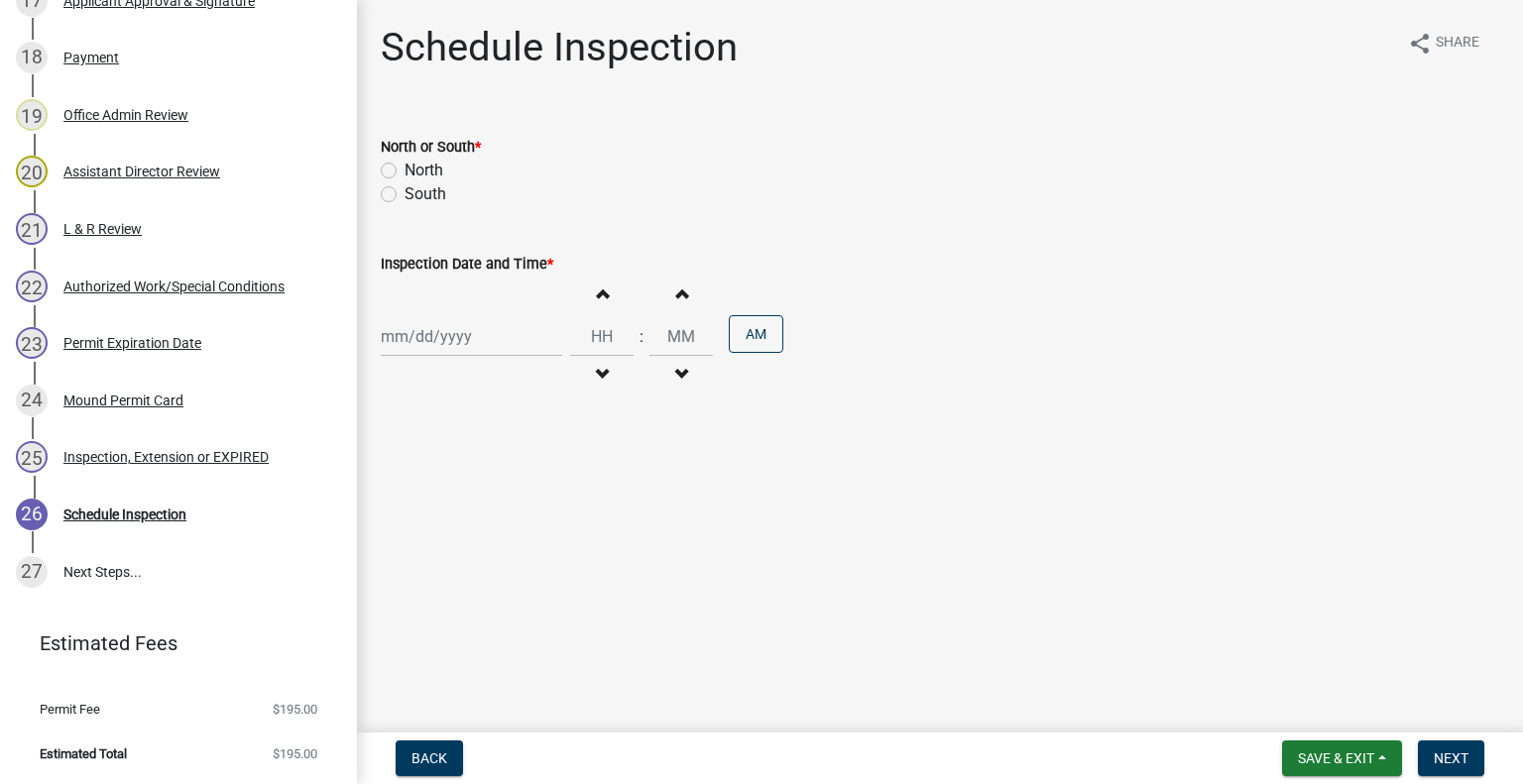 click on "South" 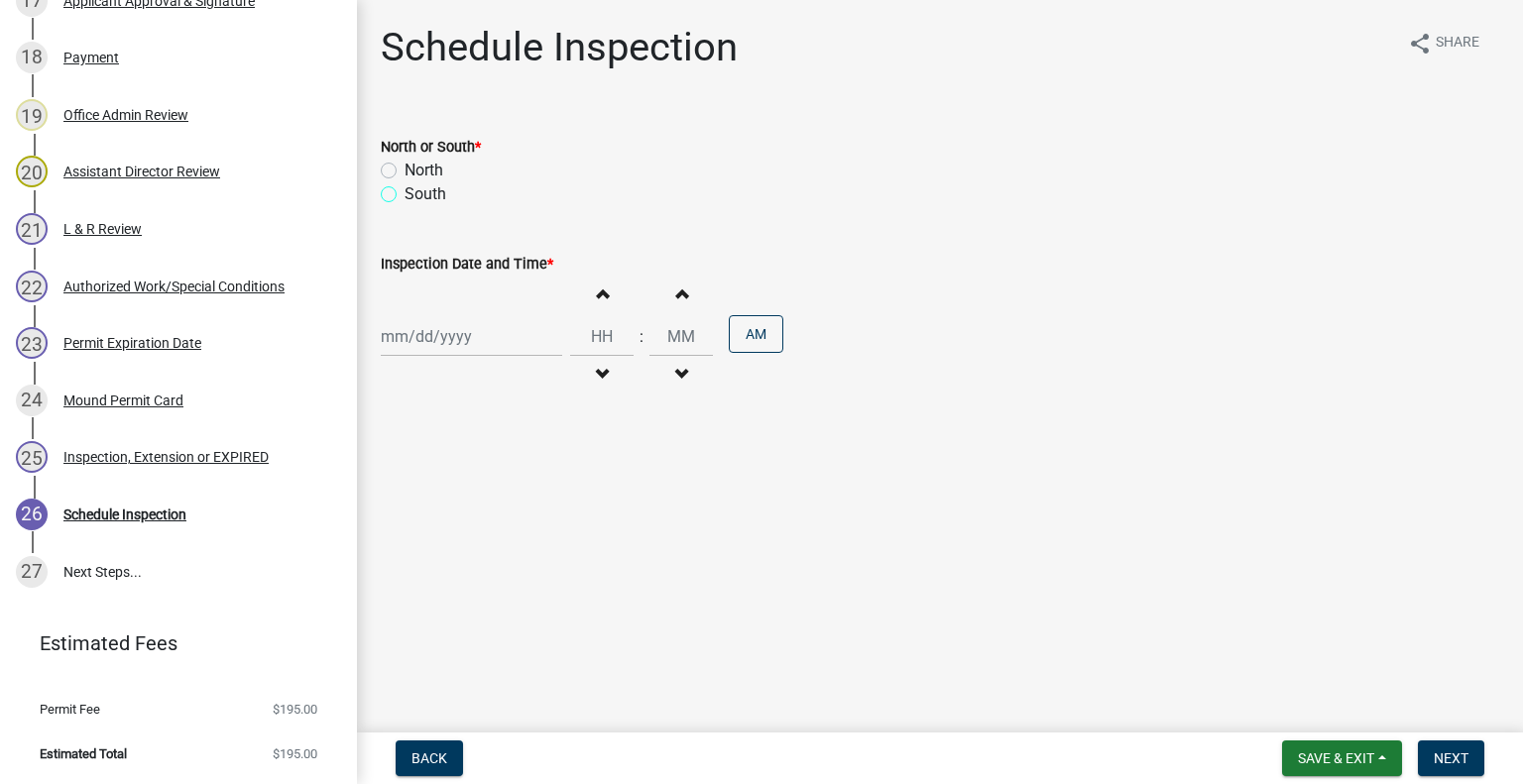 click on "South" at bounding box center [410, 188] 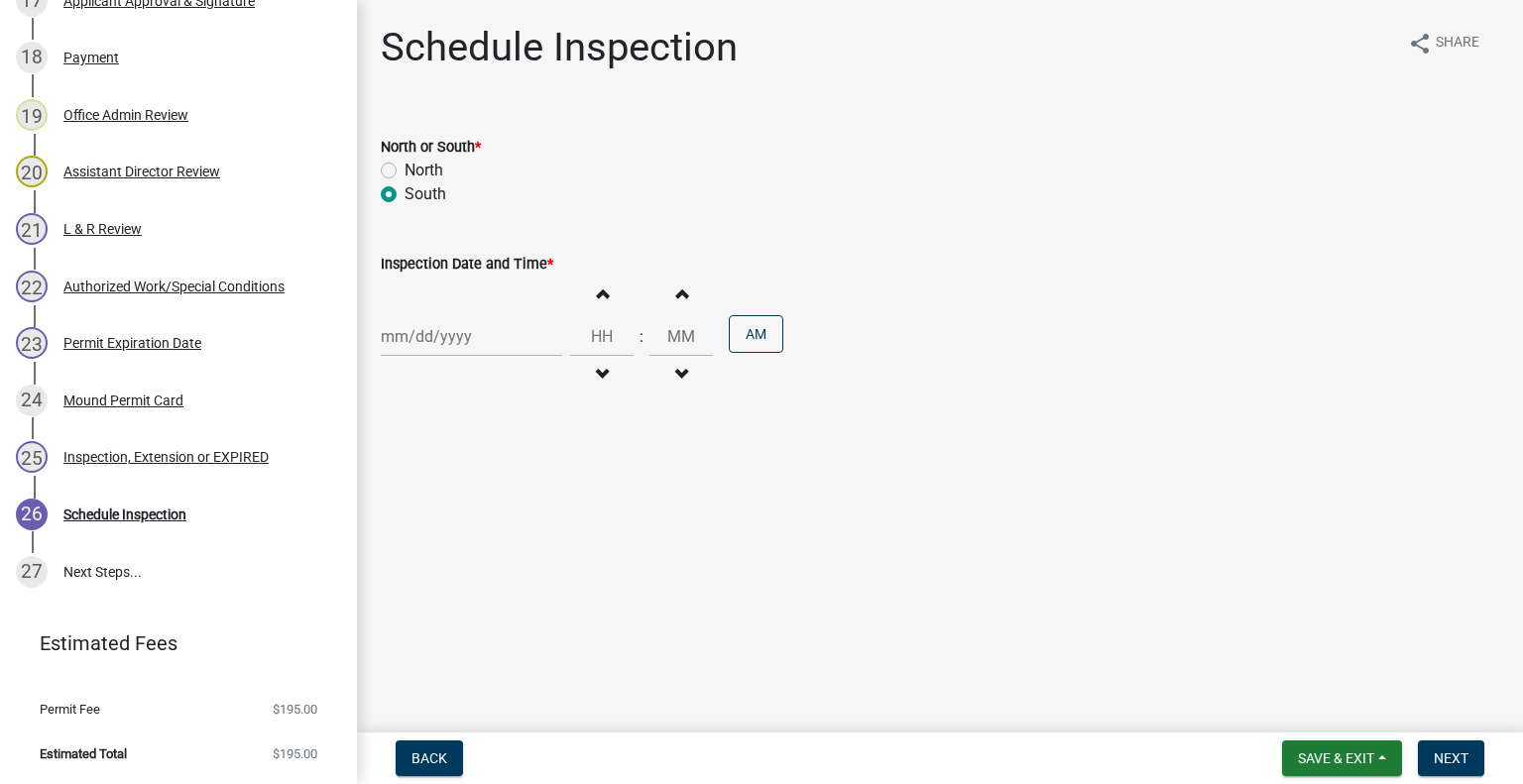 radio on "true" 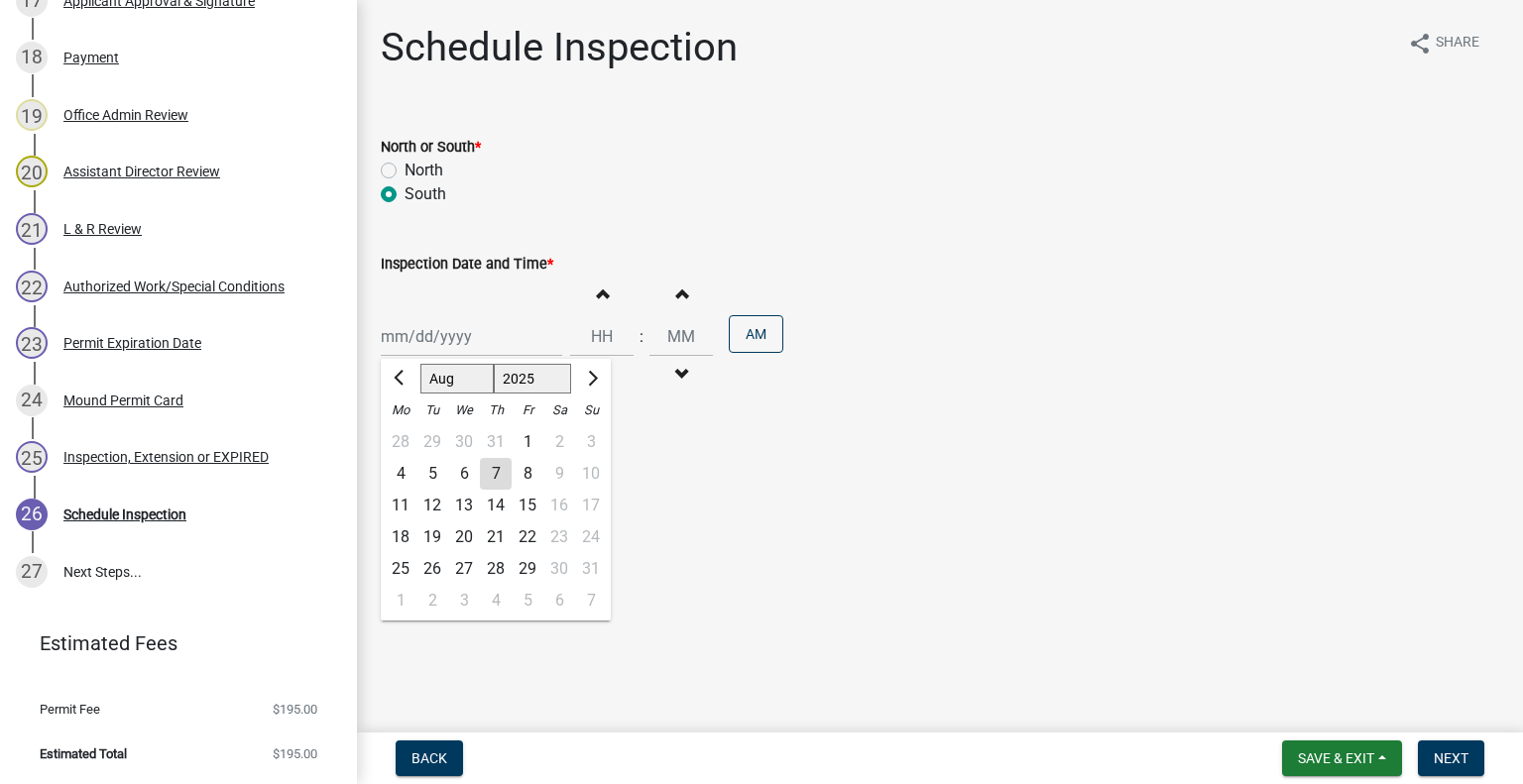 click on "Jan Feb Mar Apr May Jun Jul Aug Sep Oct Nov Dec 1525 1526 1527 1528 1529 1530 1531 1532 1533 1534 1535 1536 1537 1538 1539 1540 1541 1542 1543 1544 1545 1546 1547 1548 1549 1550 1551 1552 1553 1554 1555 1556 1557 1558 1559 1560 1561 1562 1563 1564 1565 1566 1567 1568 1569 1570 1571 1572 1573 1574 1575 1576 1577 1578 1579 1580 1581 1582 1583 1584 1585 1586 1587 1588 1589 1590 1591 1592 1593 1594 1595 1596 1597 1598 1599 1600 1601 1602 1603 1604 1605 1606 1607 1608 1609 1610 1611 1612 1613 1614 1615 1616 1617 1618 1619 1620 1621 1622 1623 1624 1625 1626 1627 1628 1629 1630 1631 1632 1633 1634 1635 1636 1637 1638 1639 1640 1641 1642 1643 1644 1645 1646 1647 1648 1649 1650 1651 1652 1653 1654 1655 1656 1657 1658 1659 1660 1661 1662 1663 1664 1665 1666 1667 1668 1669 1670 1671 1672 1673 1674 1675 1676 1677 1678 1679 1680 1681 1682 1683 1684 1685 1686 1687 1688 1689 1690 1691 1692 1693 1694 1695 1696 1697 1698 1699 1700 1701 1702 1703 1704 1705 1706 1707 1708 1709 1710 1711 1712 1713 1714 1715 1716 1717 1718 1719 1" 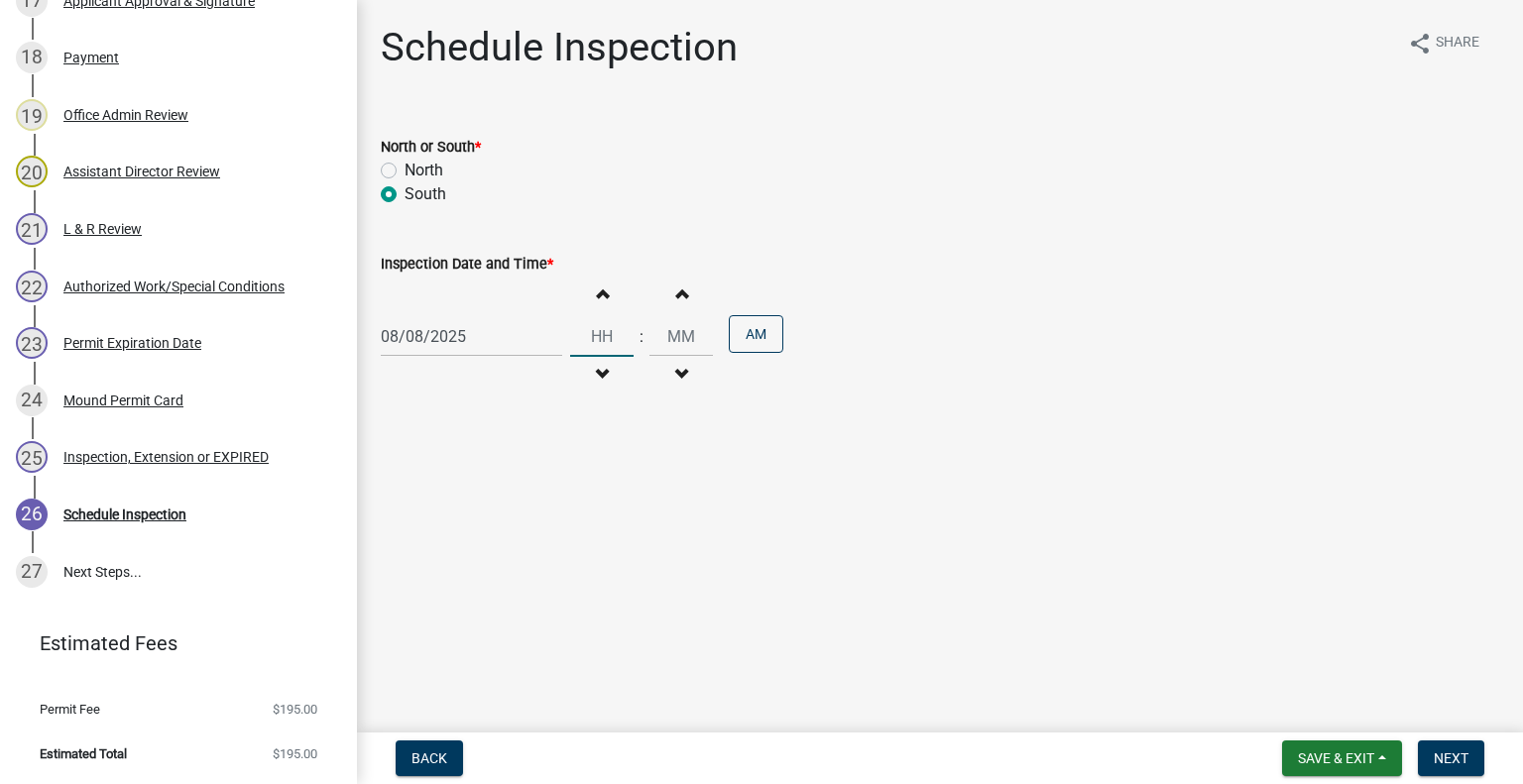 click at bounding box center [602, 336] 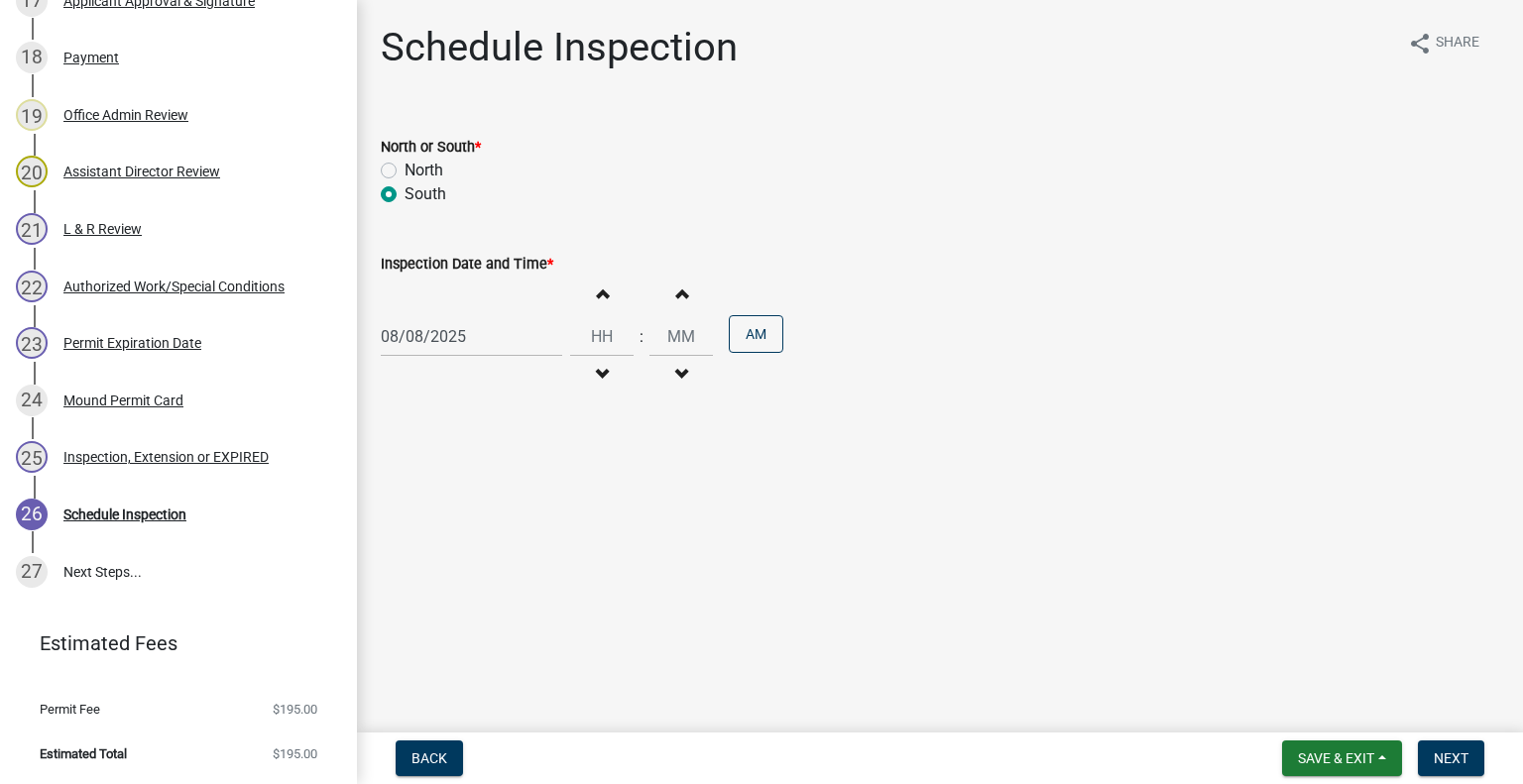 click on "Decrement hours" at bounding box center [602, 375] 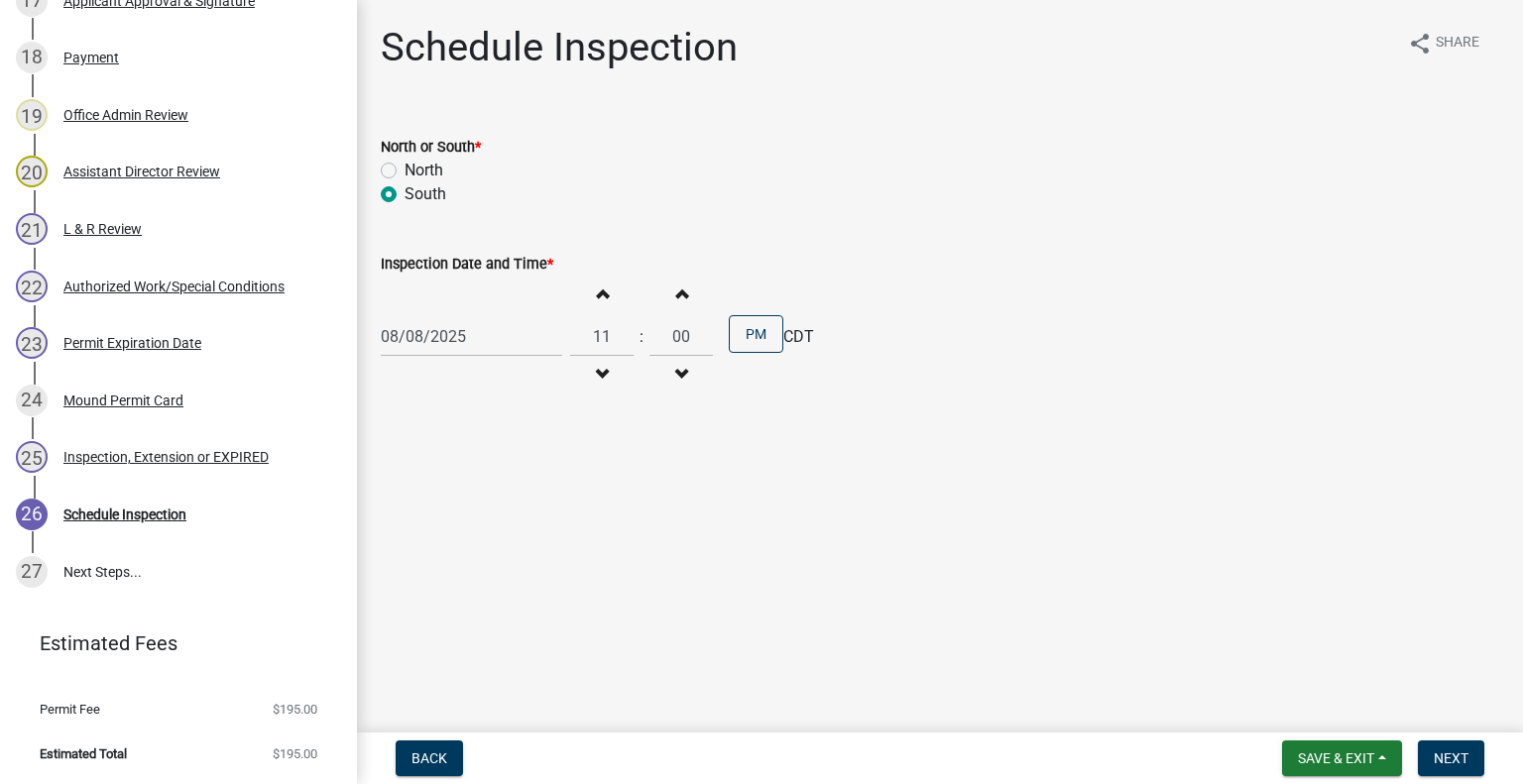 click on "Decrement hours" at bounding box center [602, 375] 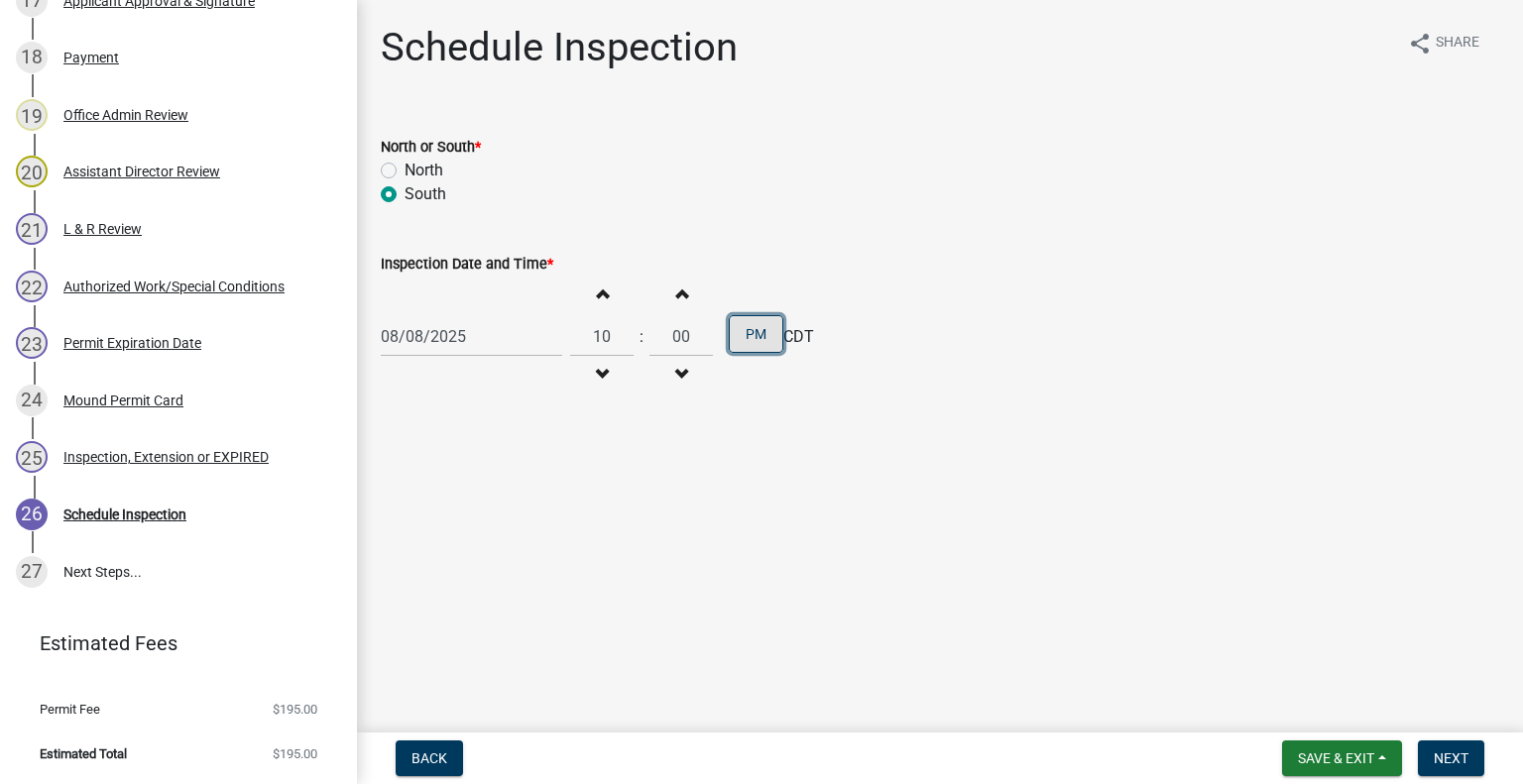 click on "PM" at bounding box center [756, 334] 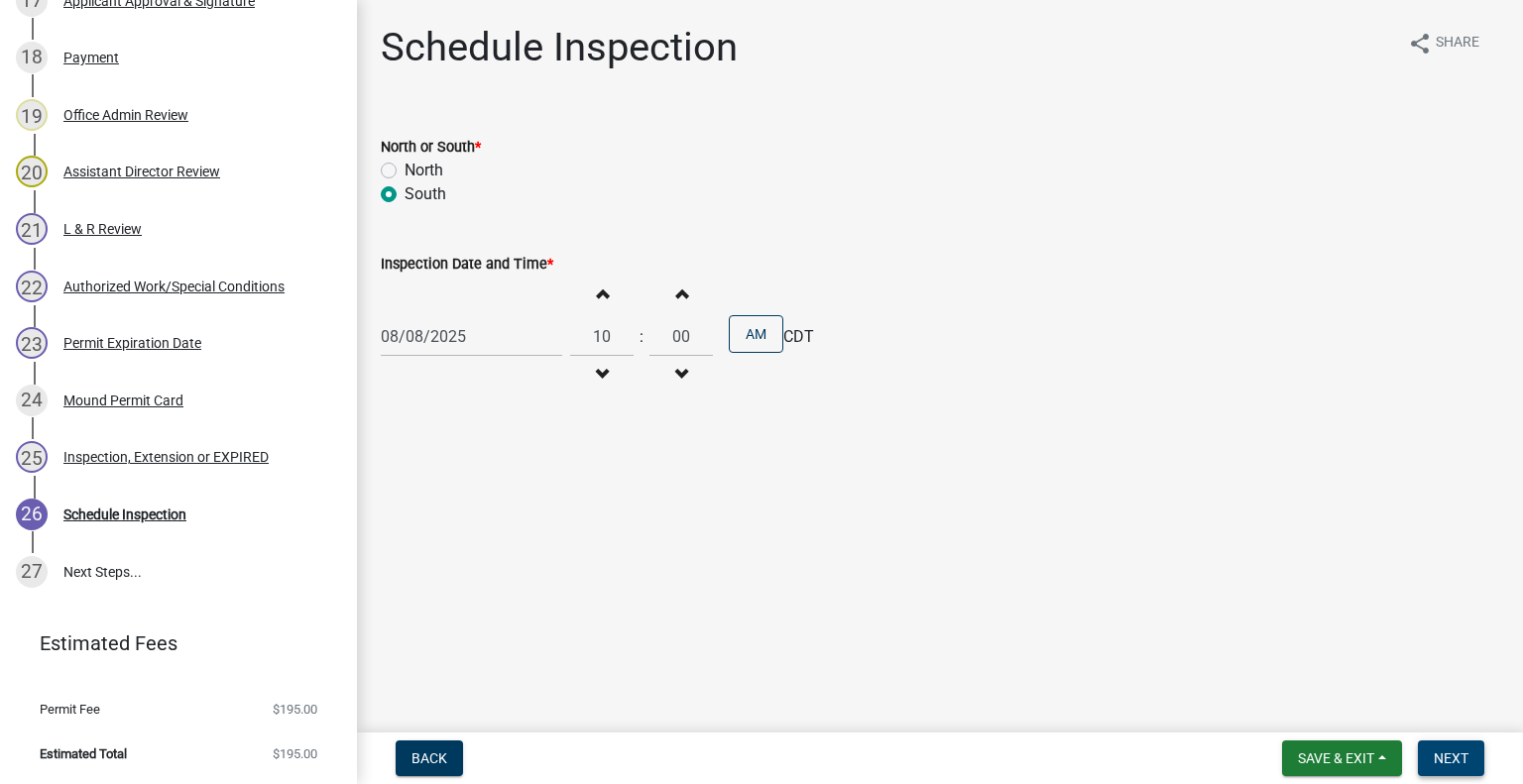 click on "Next" at bounding box center (1451, 758) 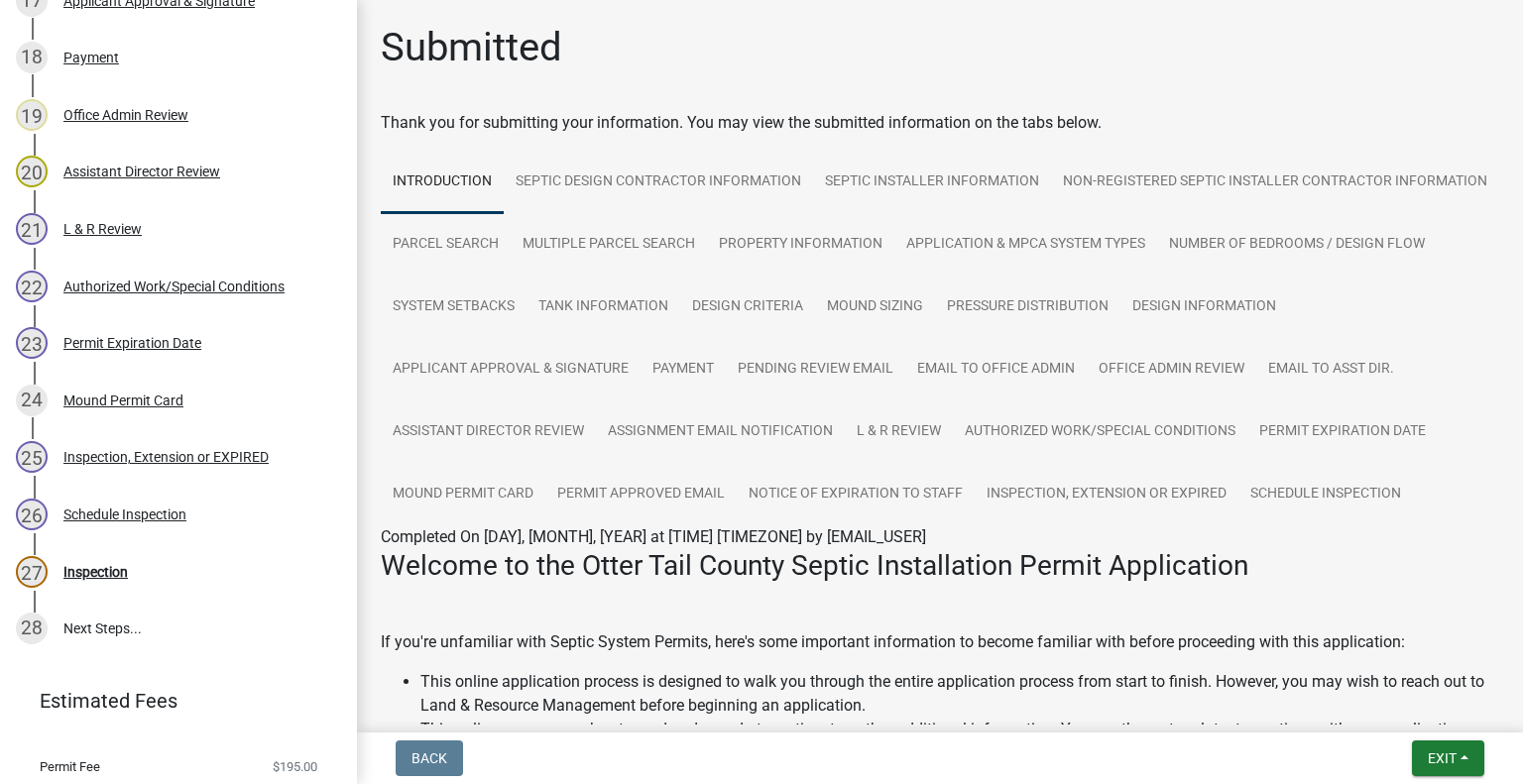 scroll, scrollTop: 1410, scrollLeft: 0, axis: vertical 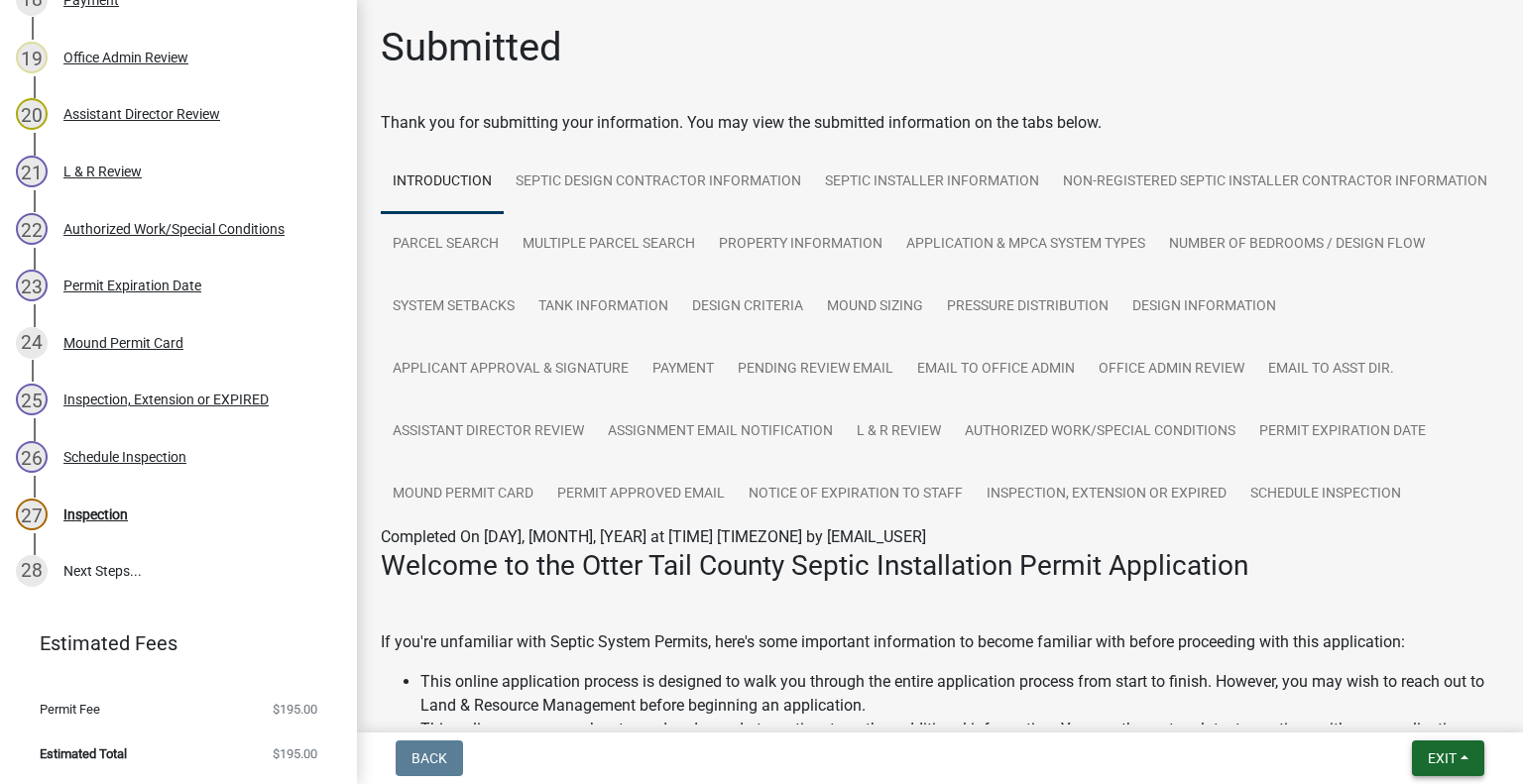 click on "Exit" at bounding box center (1442, 758) 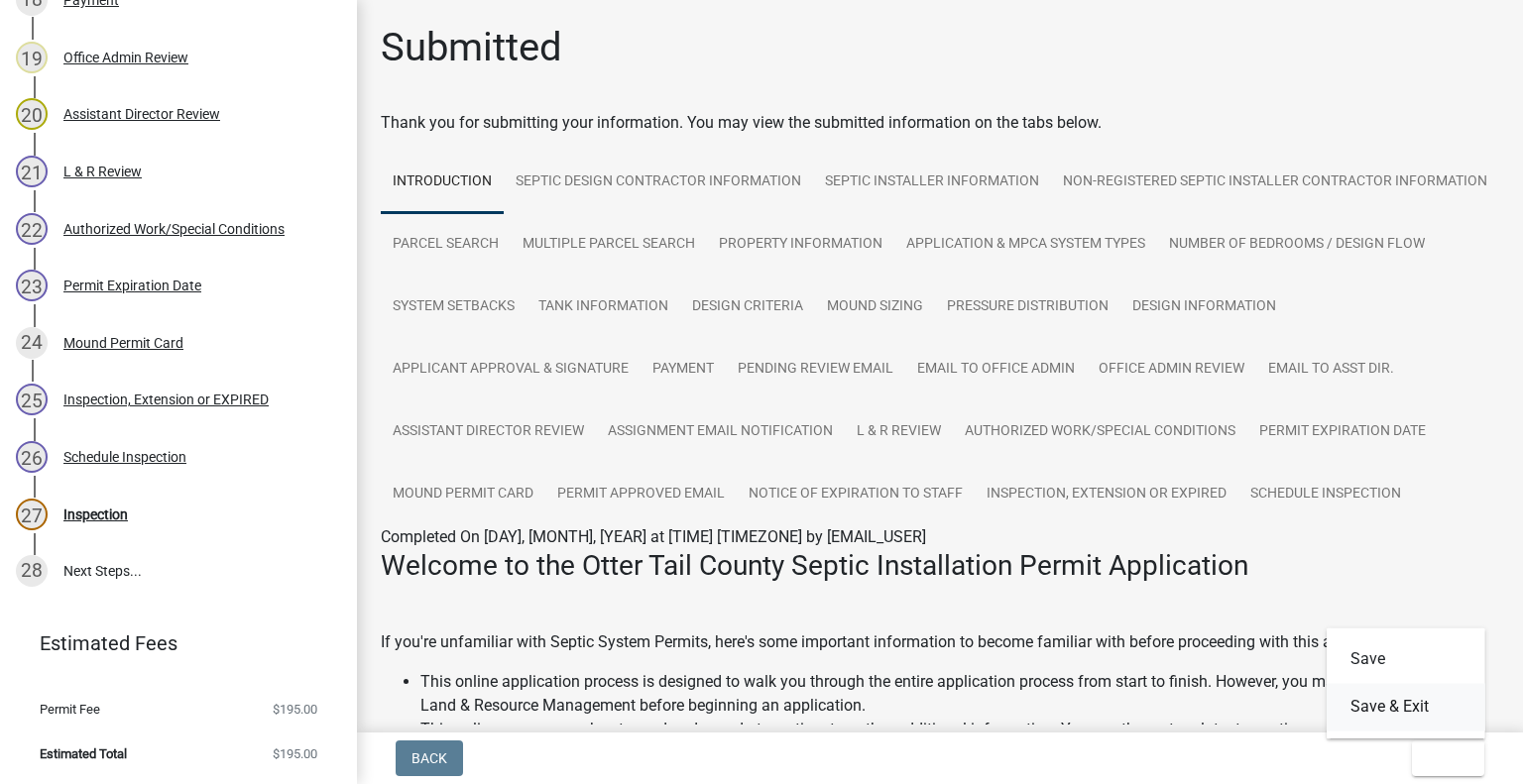 click on "Save & Exit" at bounding box center [1406, 707] 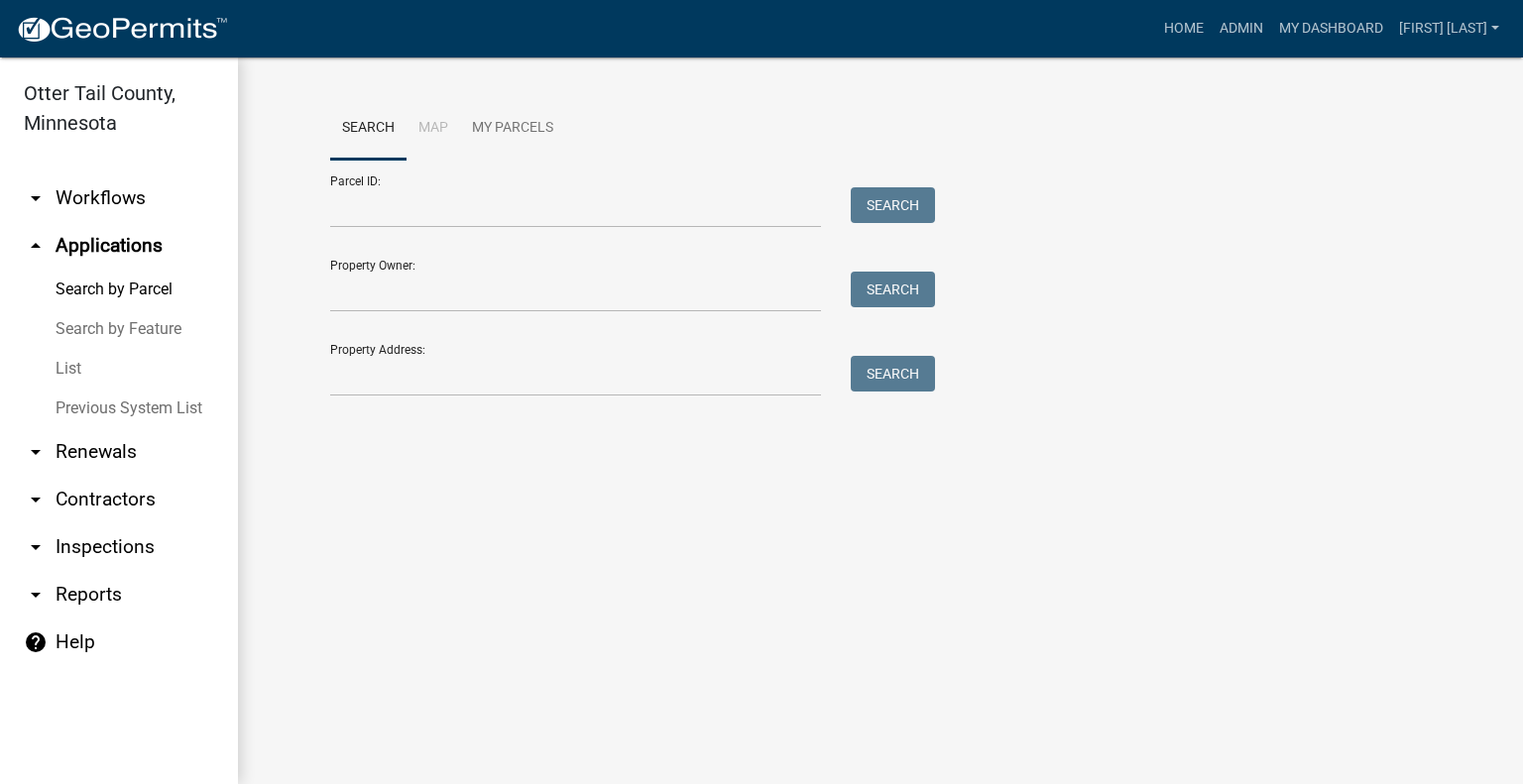 click on "arrow_drop_down   Workflows" at bounding box center [119, 198] 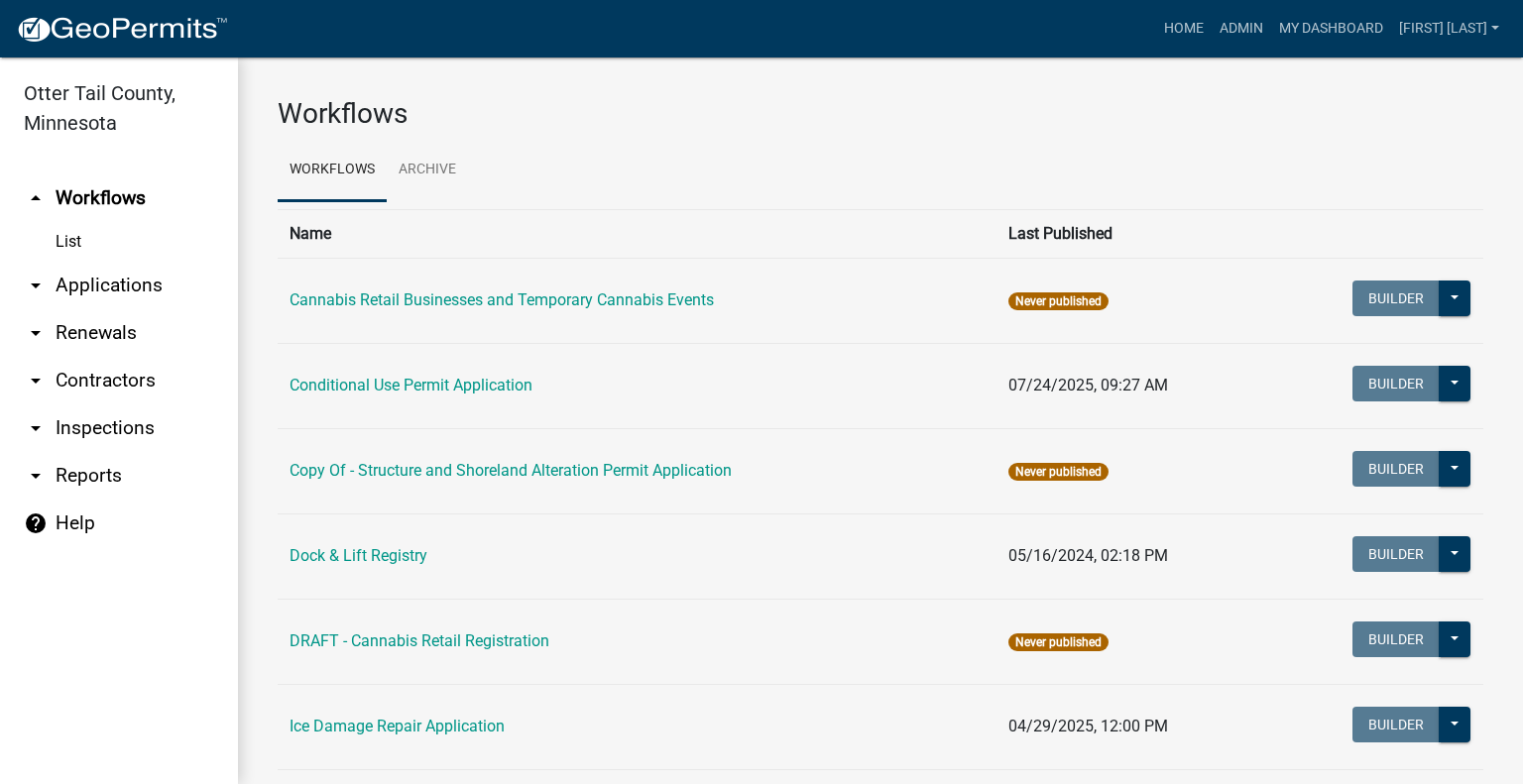 click on "arrow_drop_down   Applications" at bounding box center (119, 285) 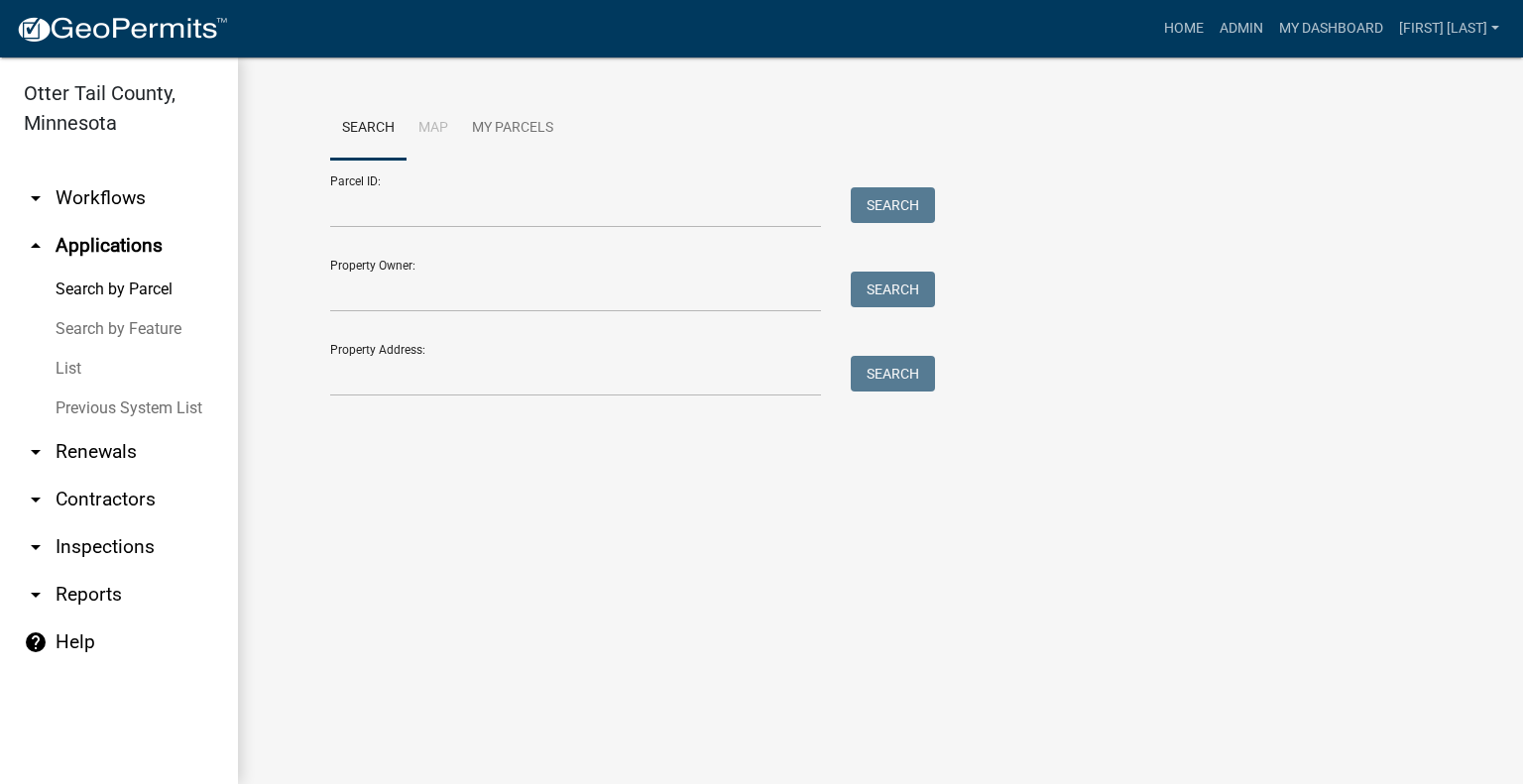 click on "arrow_drop_down   Workflows" at bounding box center [119, 198] 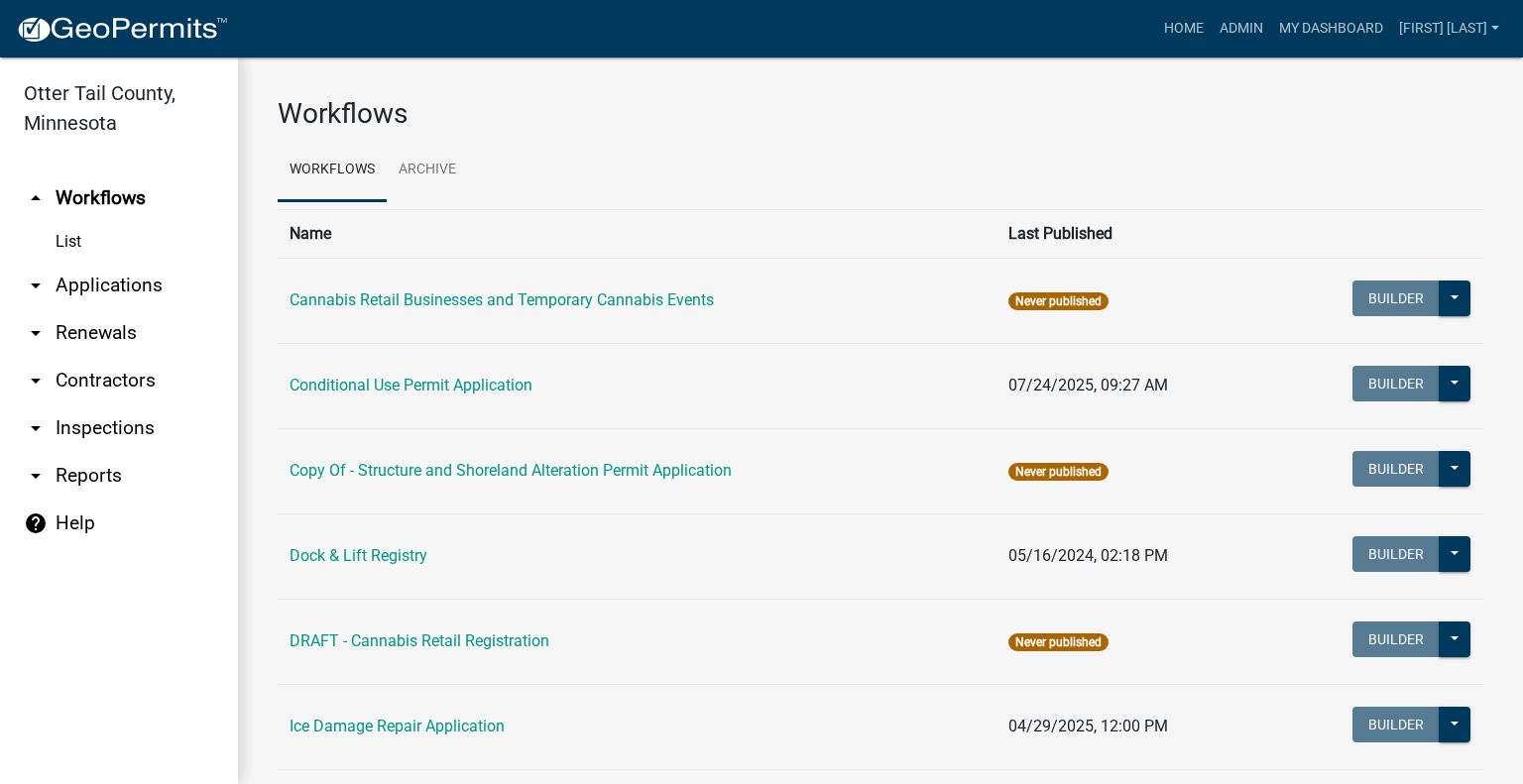 click on "arrow_drop_down   Applications" at bounding box center (119, 285) 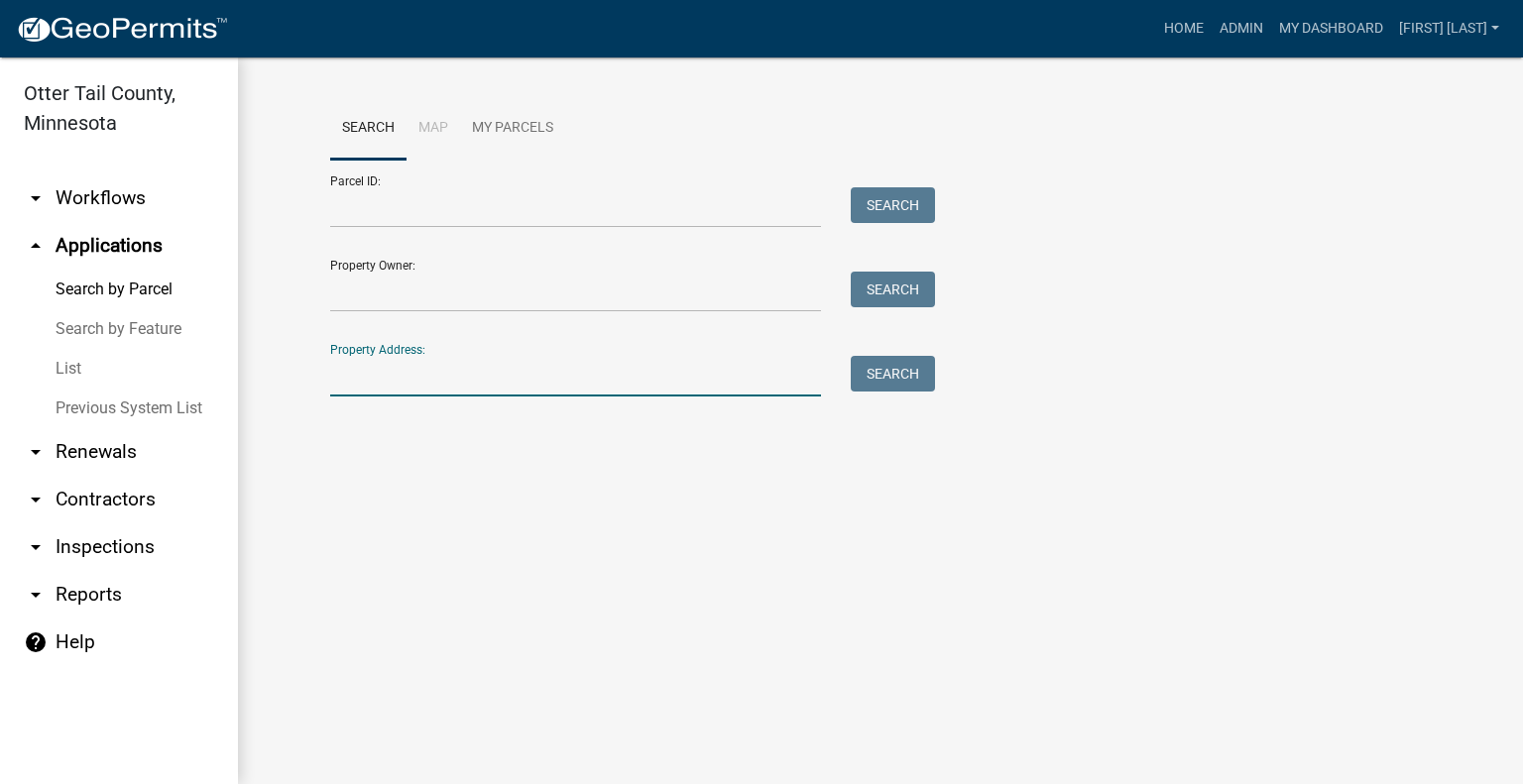 click on "Property Address:" at bounding box center (575, 376) 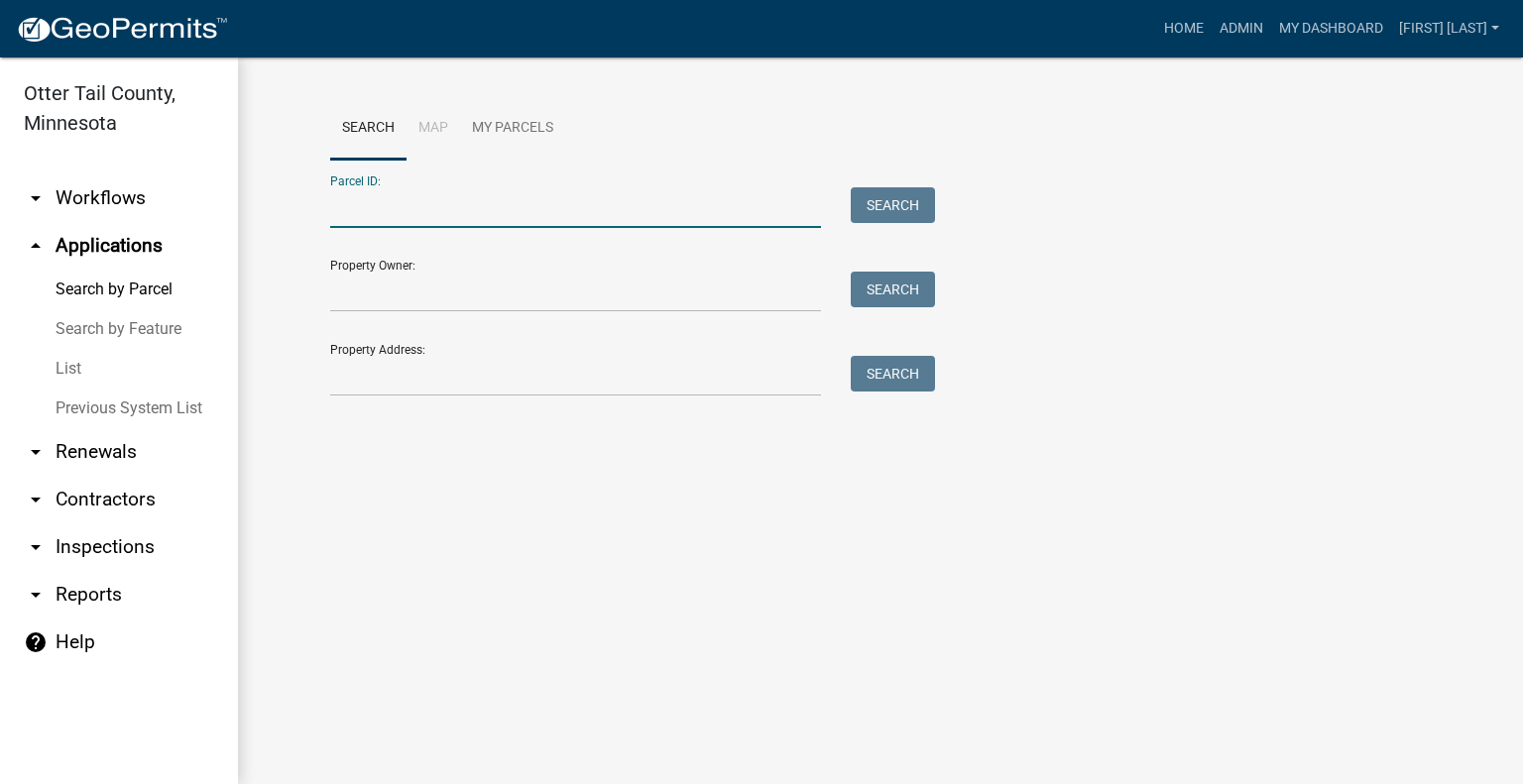 click on "Parcel ID:" at bounding box center [575, 207] 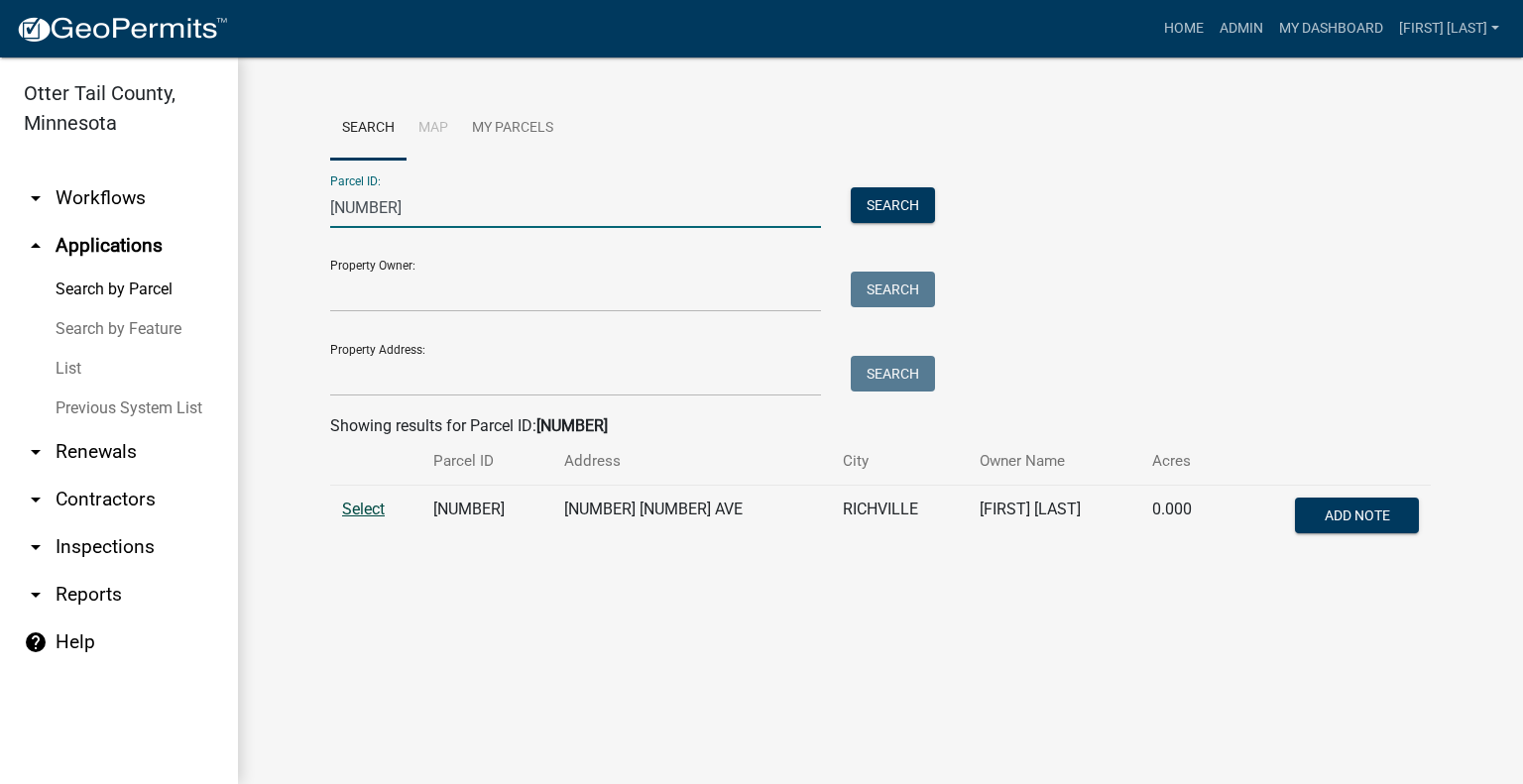 type on "[NUMBER]" 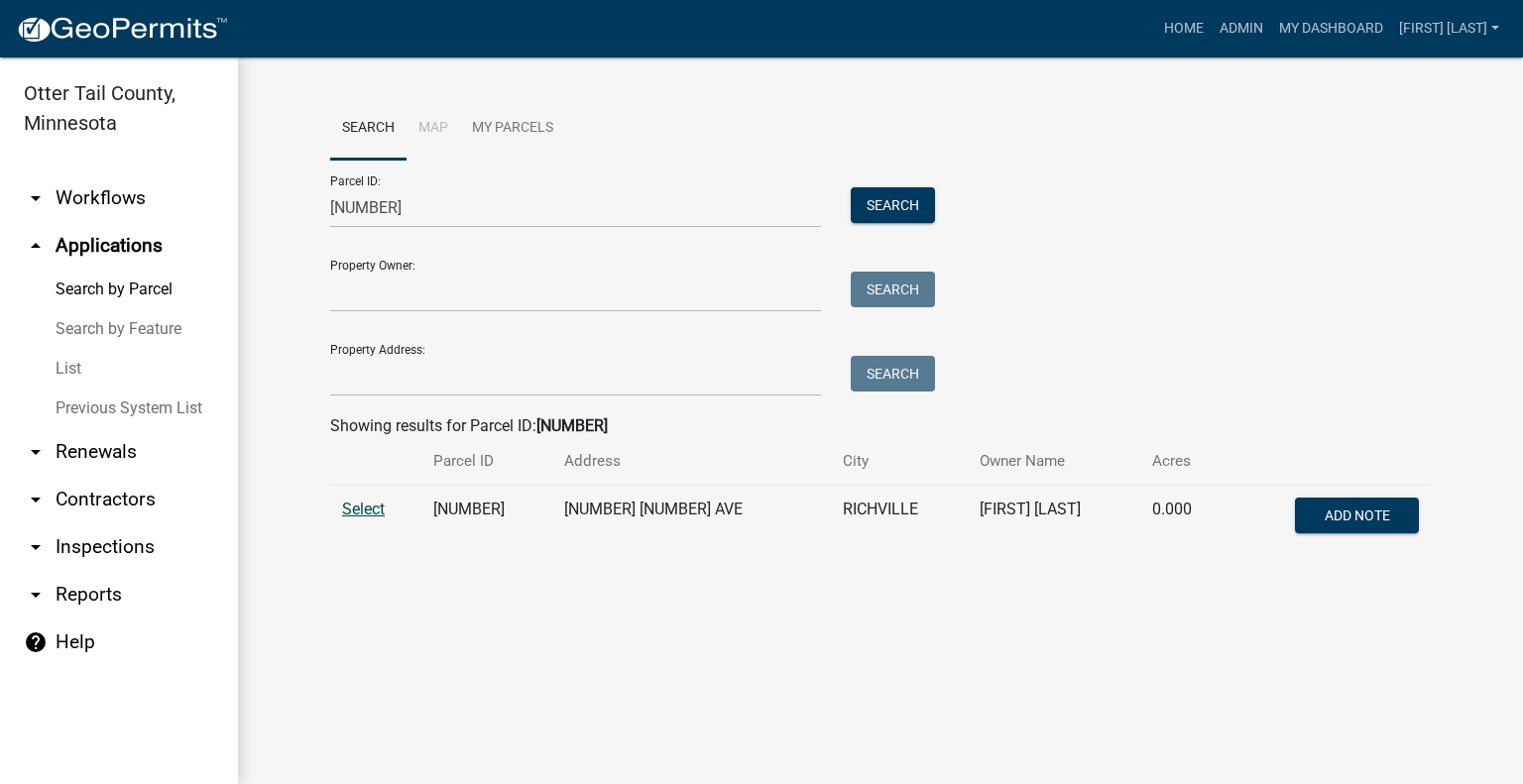click on "Select" at bounding box center (363, 508) 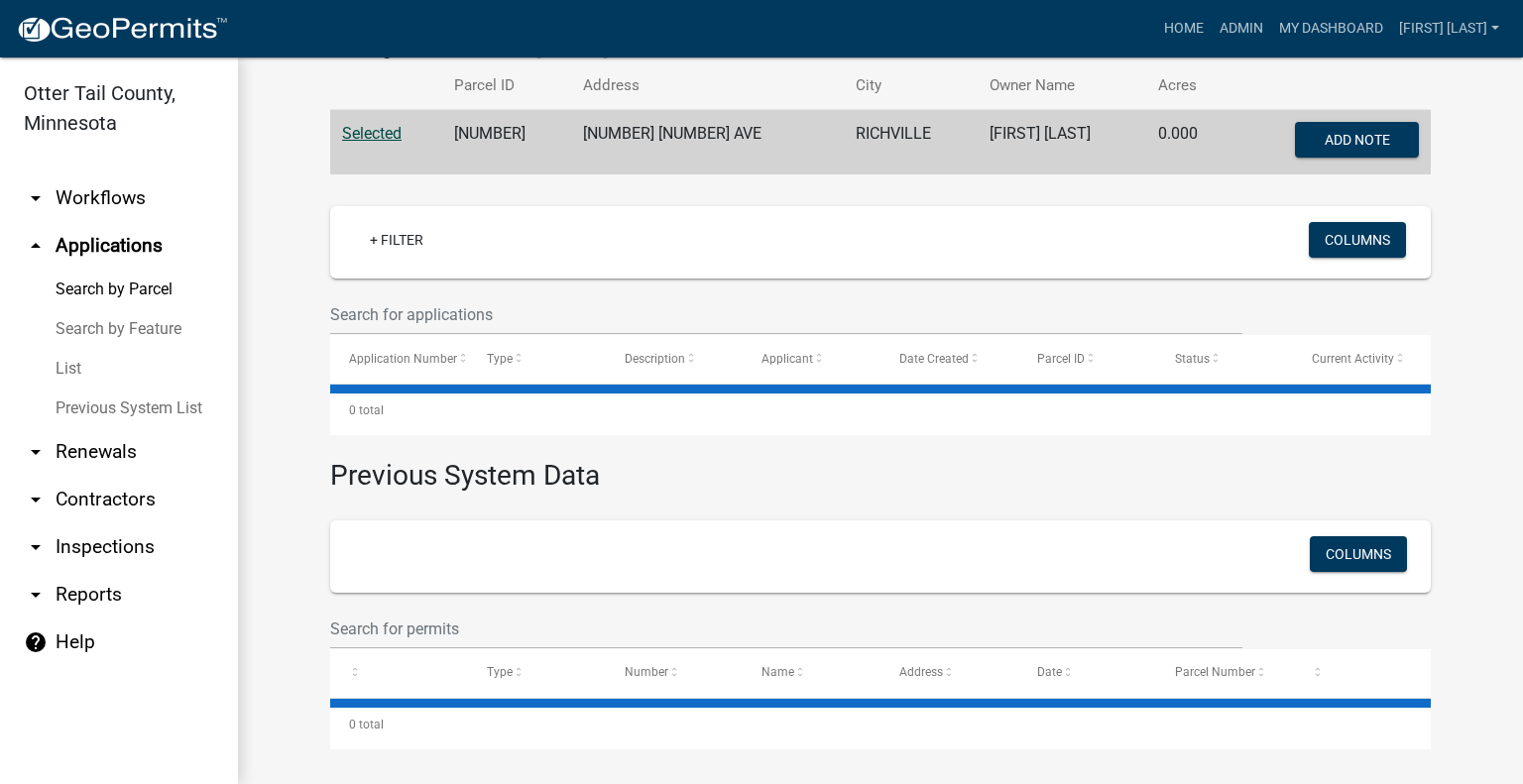 scroll, scrollTop: 380, scrollLeft: 0, axis: vertical 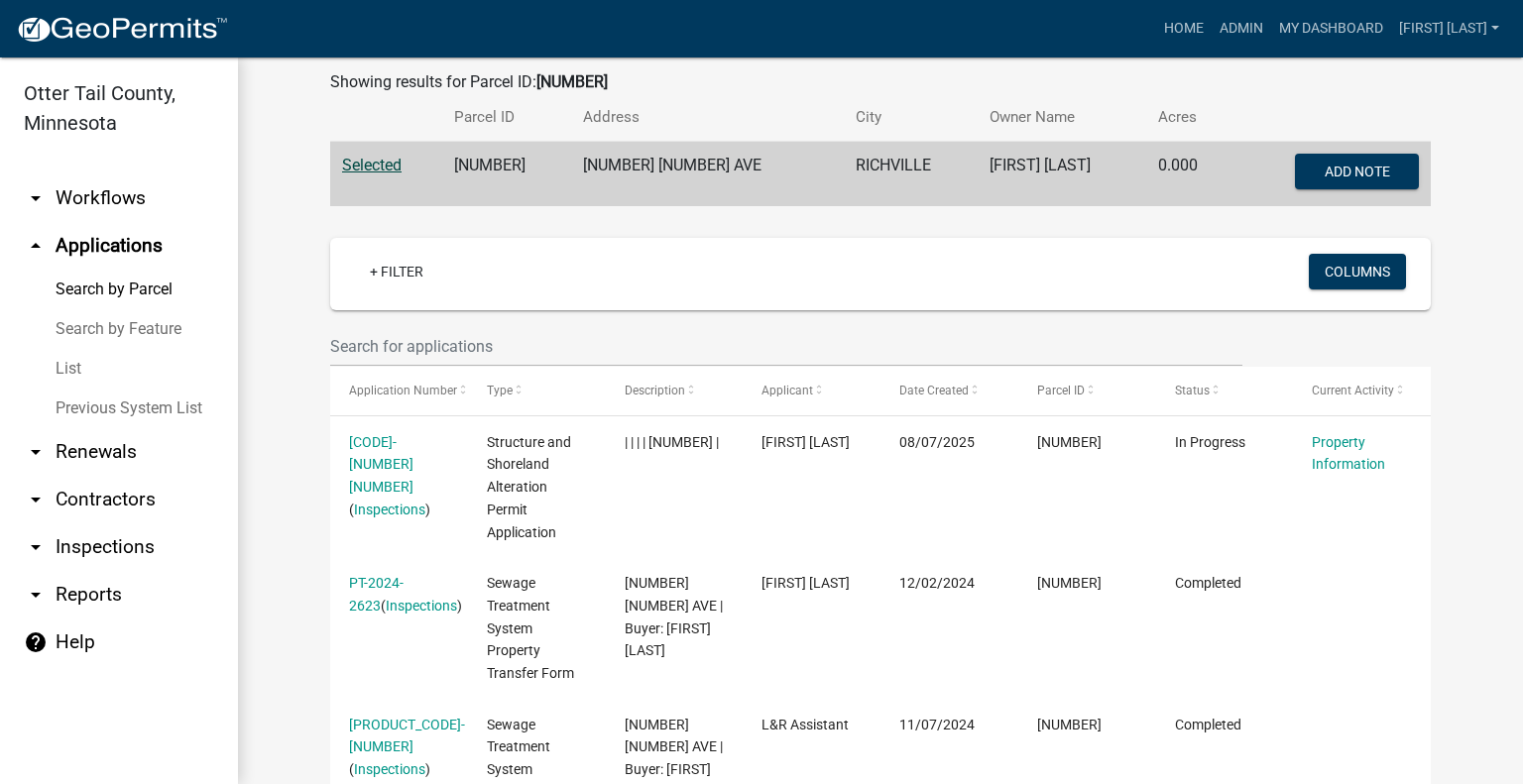 click on "[NUMBER]" at bounding box center [506, 174] 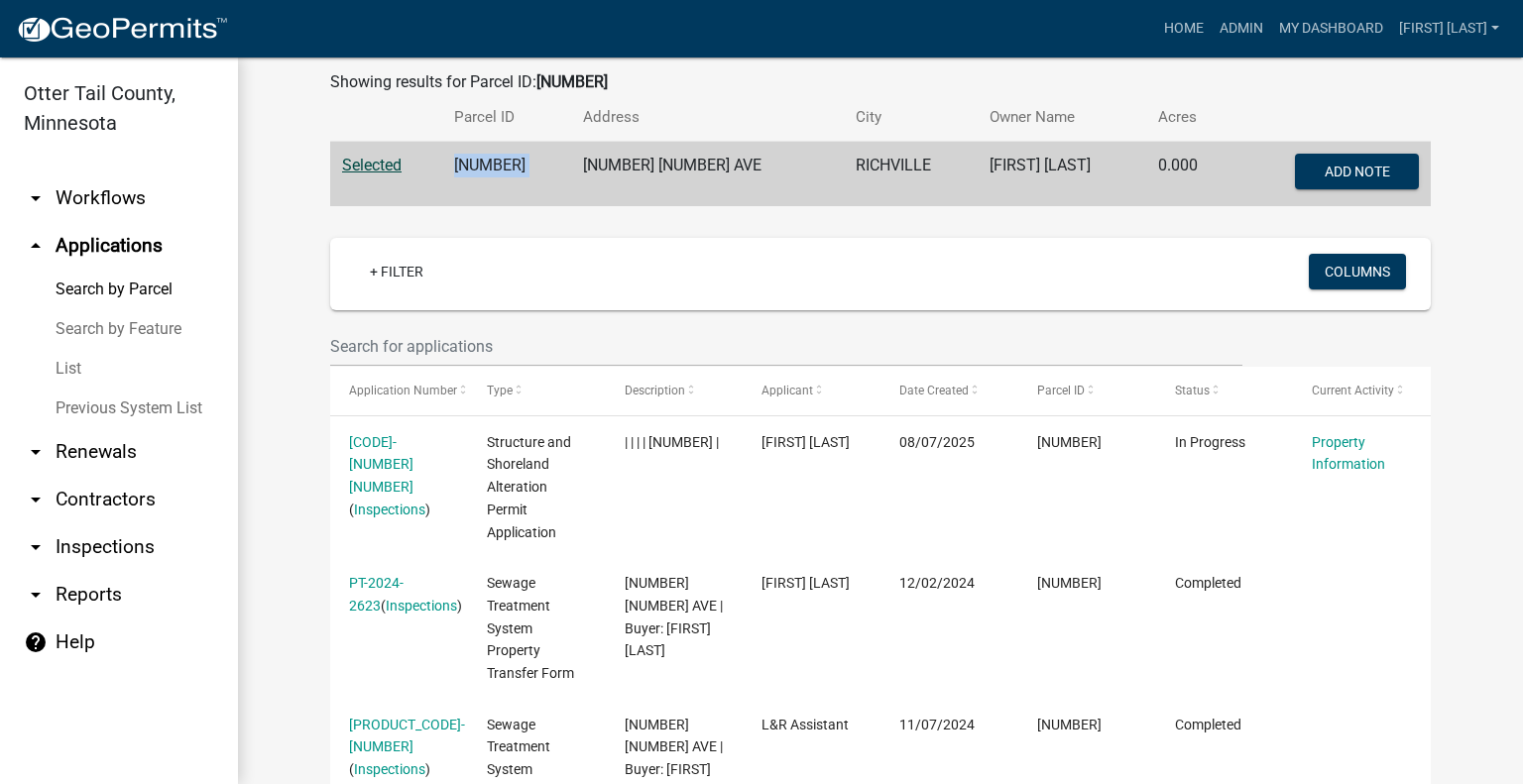 click on "[NUMBER]" at bounding box center [506, 174] 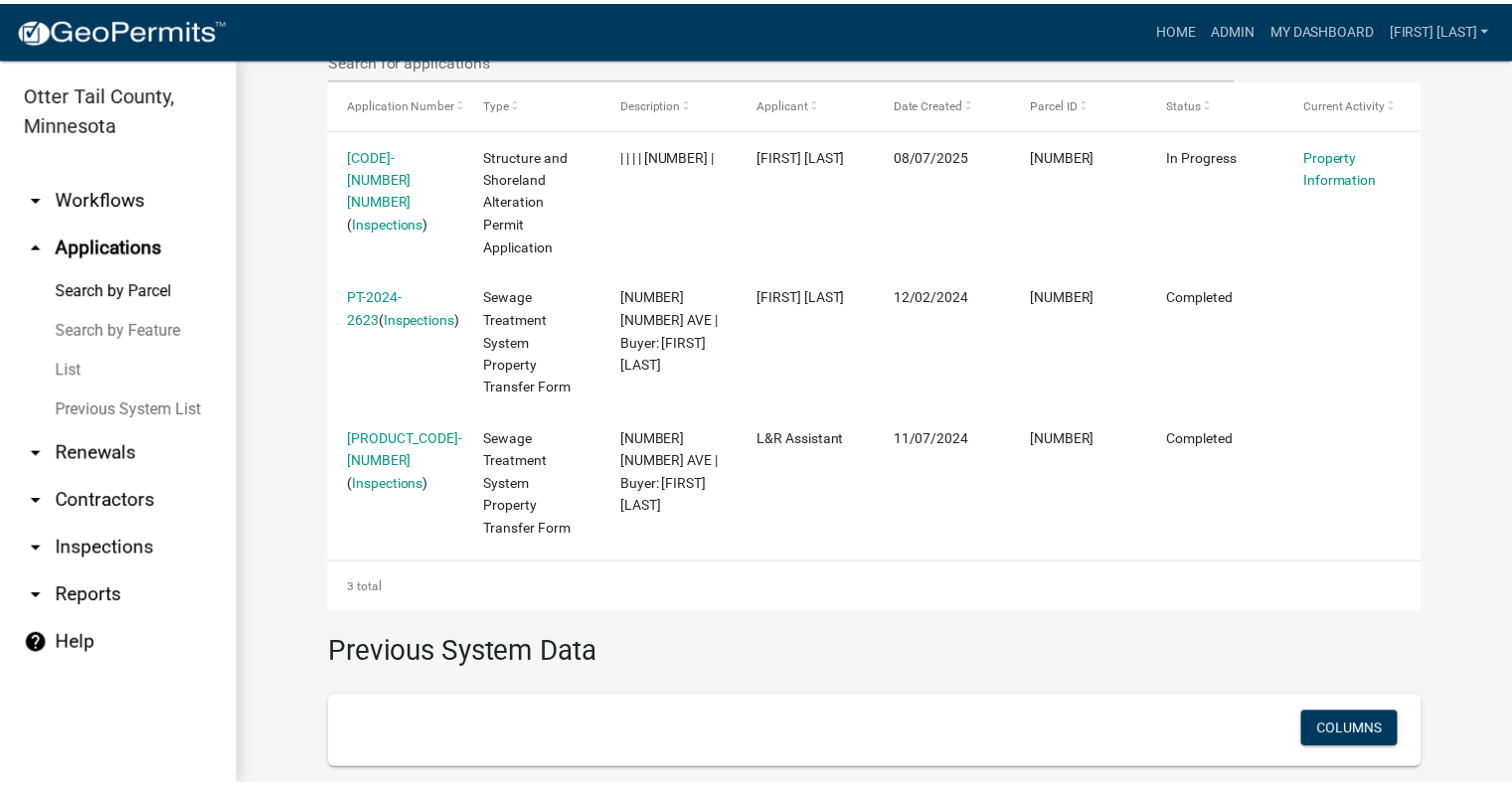scroll, scrollTop: 635, scrollLeft: 0, axis: vertical 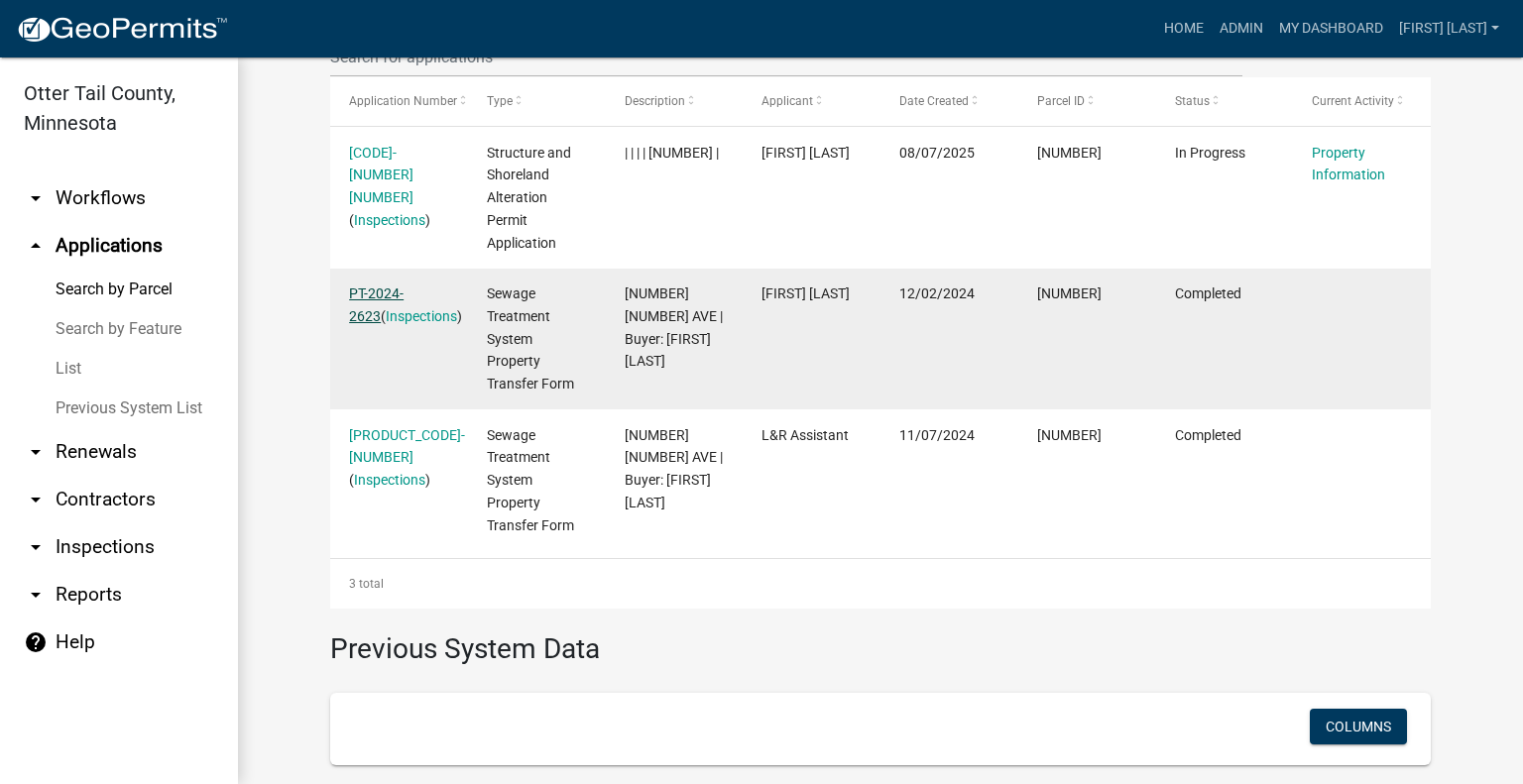 click on "PT-2024-2623" 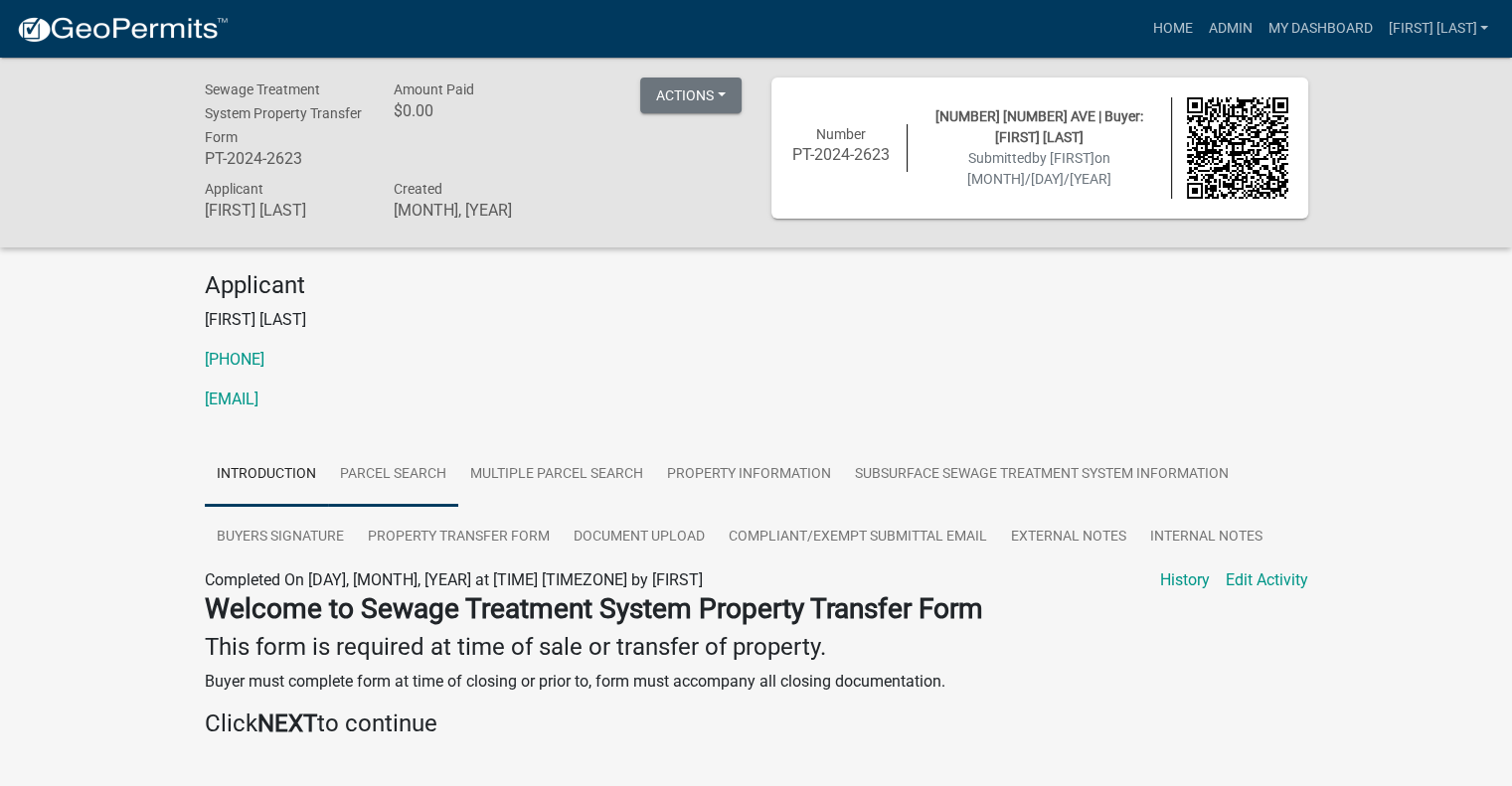 click on "Parcel search" at bounding box center (393, 475) 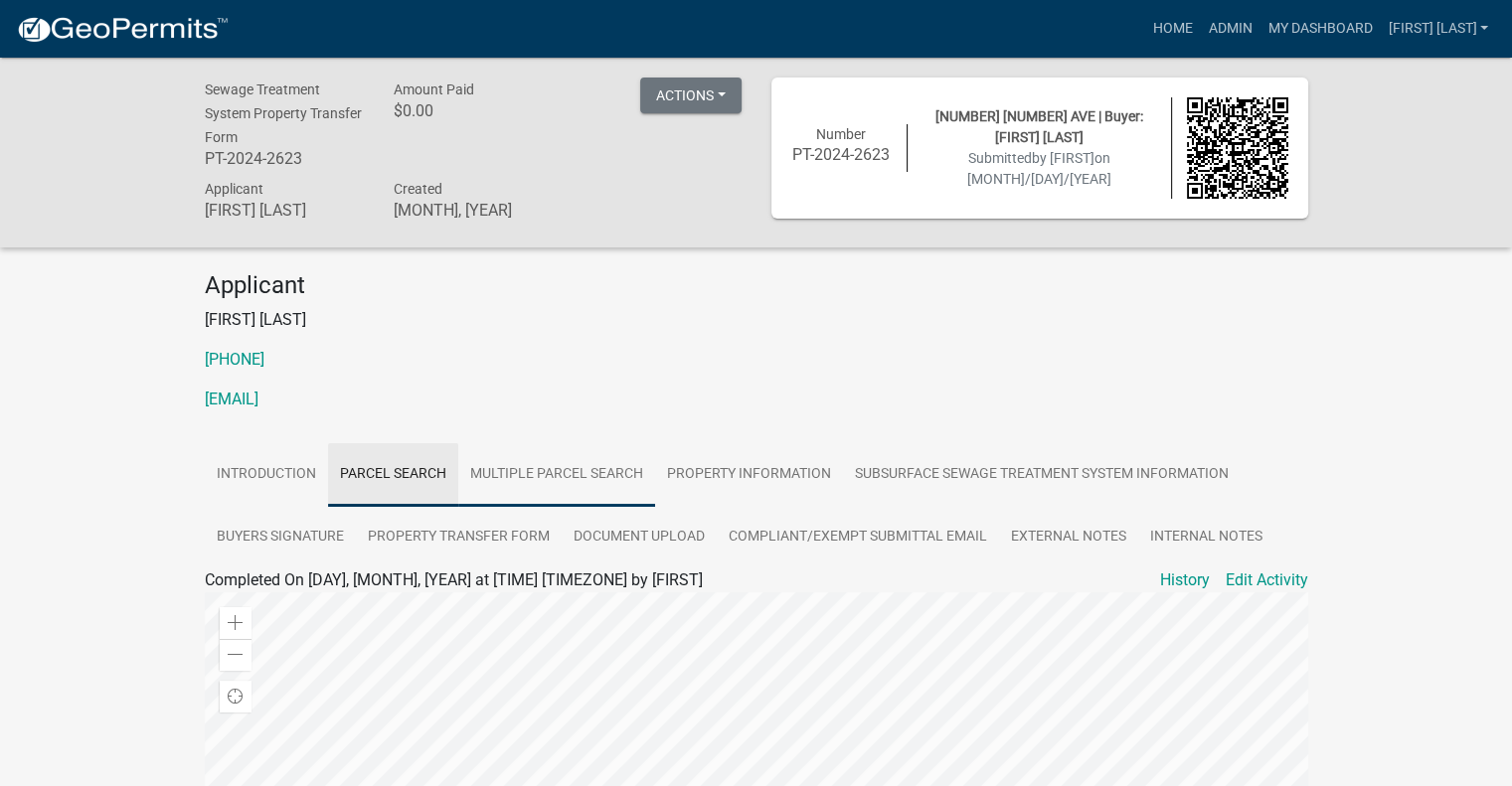 click on "Multiple Parcel Search" at bounding box center (557, 475) 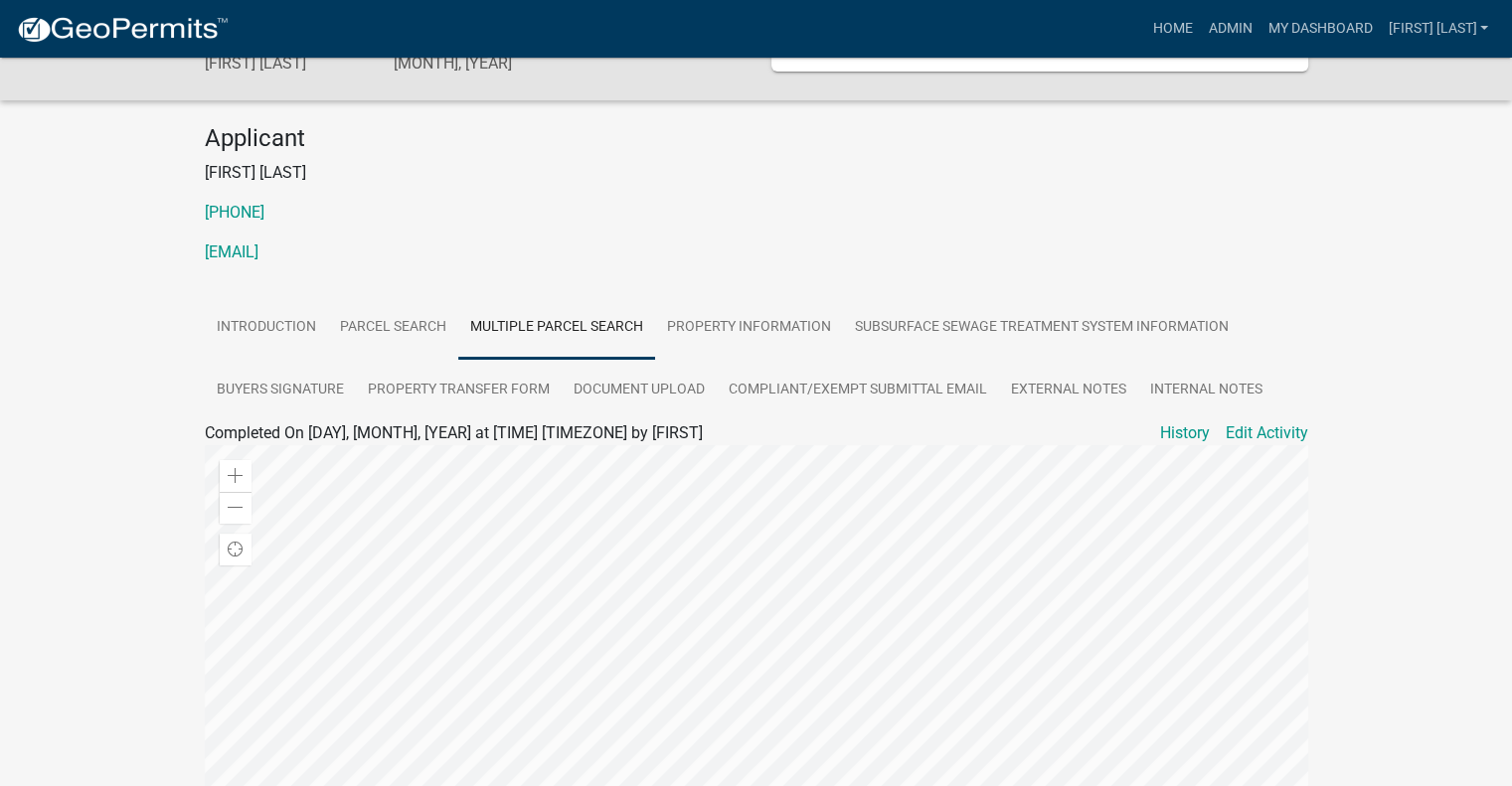 scroll, scrollTop: 0, scrollLeft: 0, axis: both 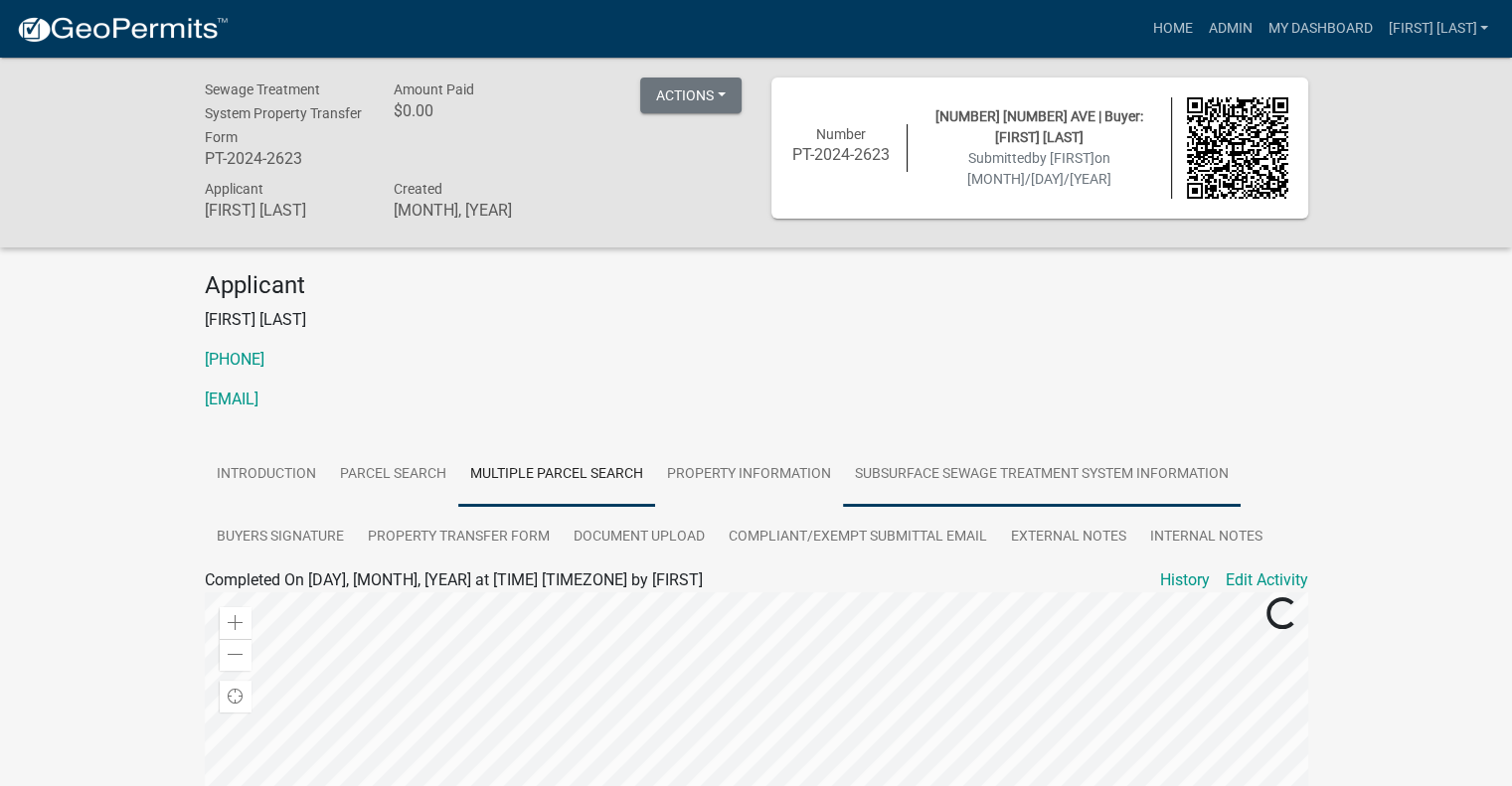 click on "Subsurface Sewage Treatment System Information" at bounding box center (1042, 475) 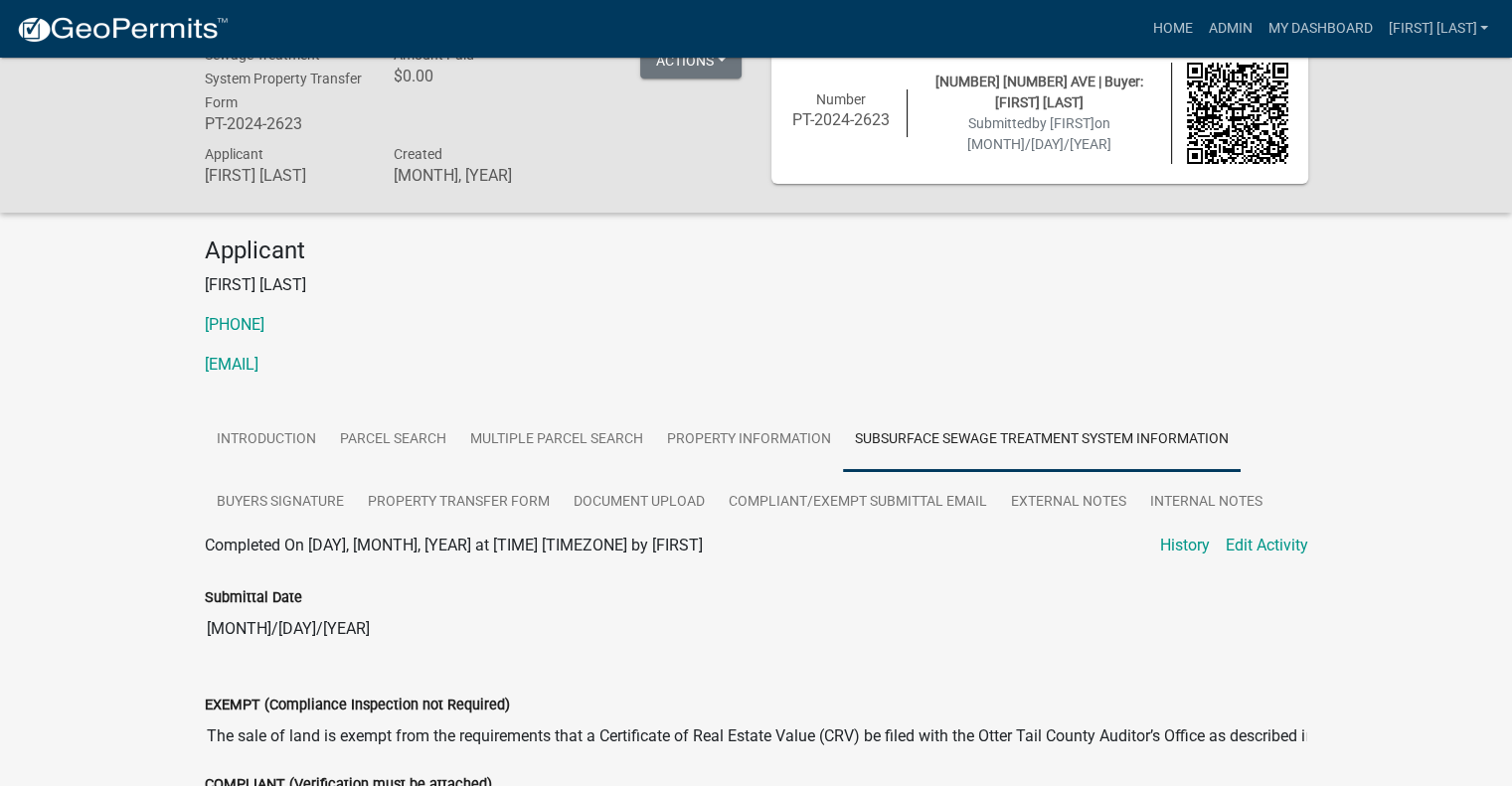 scroll, scrollTop: 0, scrollLeft: 0, axis: both 